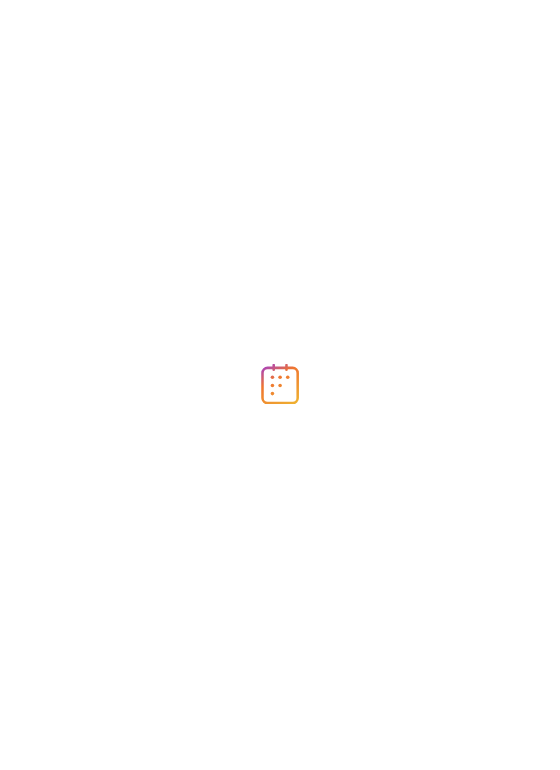 scroll, scrollTop: 0, scrollLeft: 0, axis: both 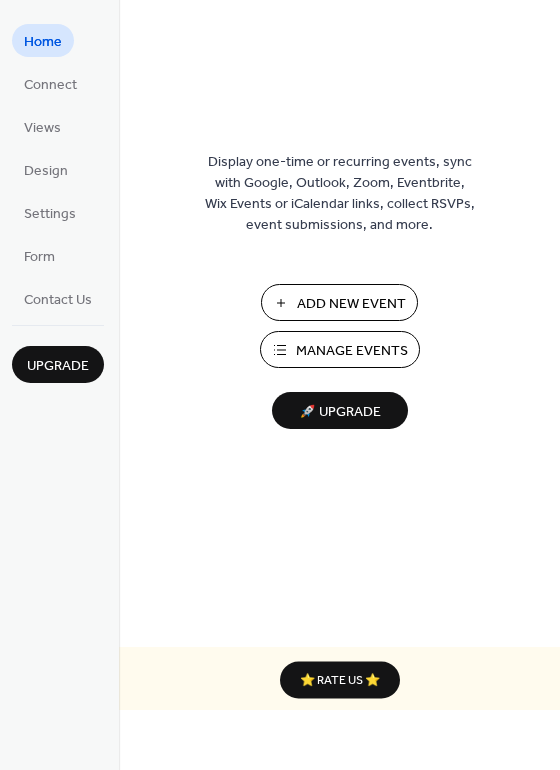 click on "Manage Events" at bounding box center [352, 351] 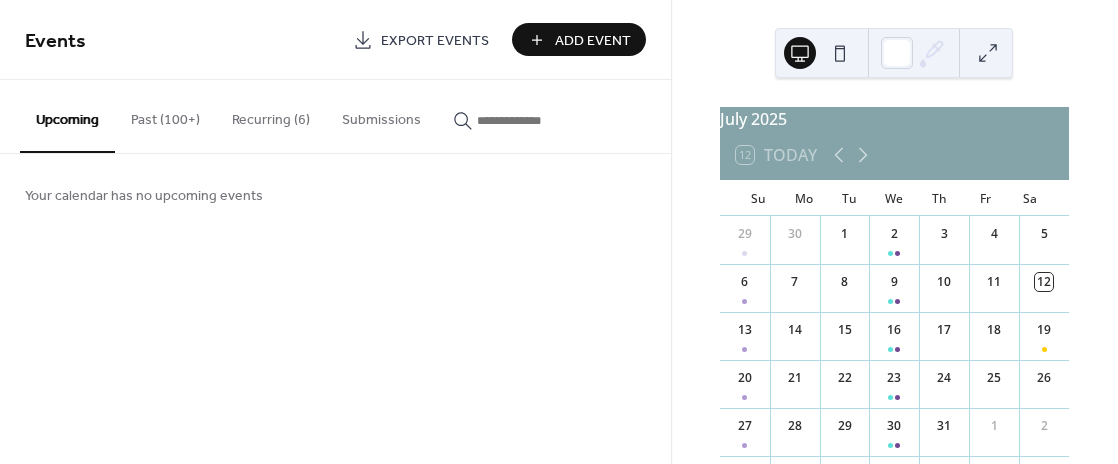 scroll, scrollTop: 0, scrollLeft: 0, axis: both 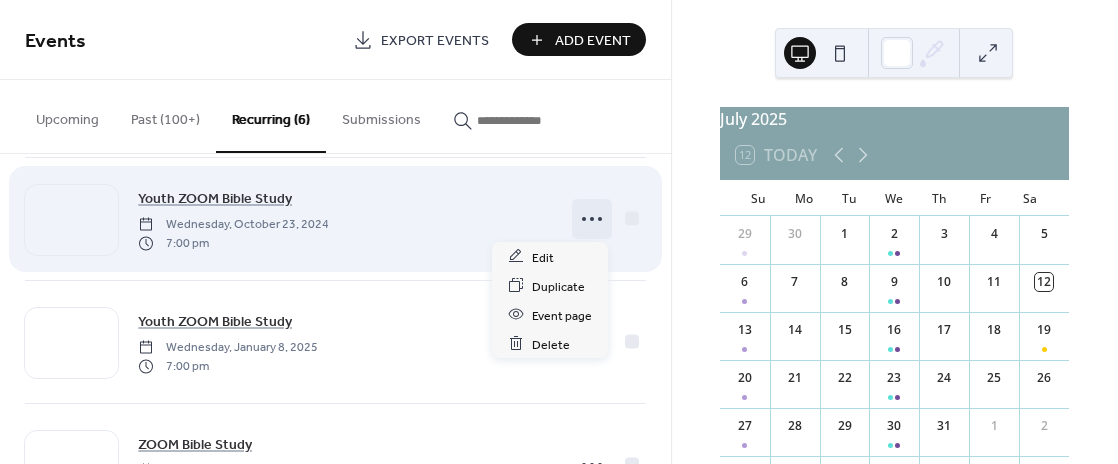 click 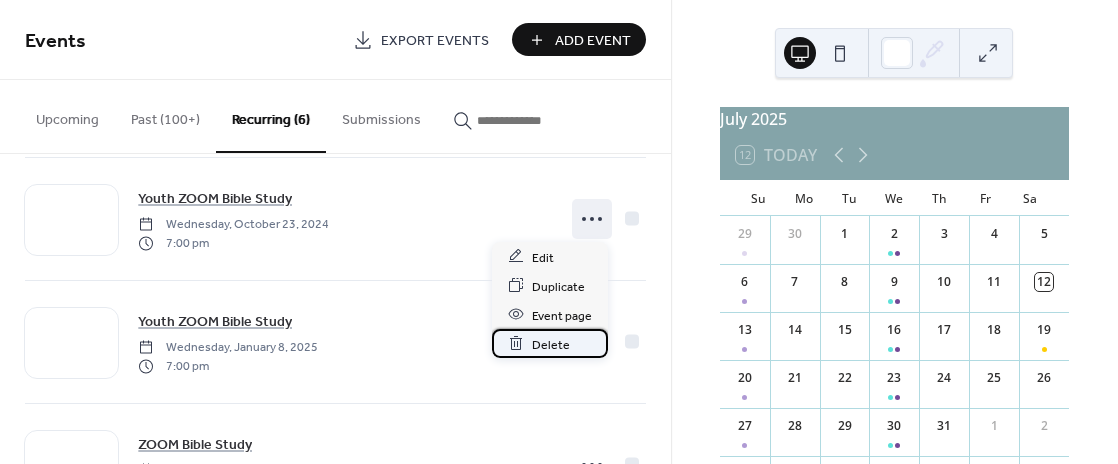 click on "Delete" at bounding box center [551, 344] 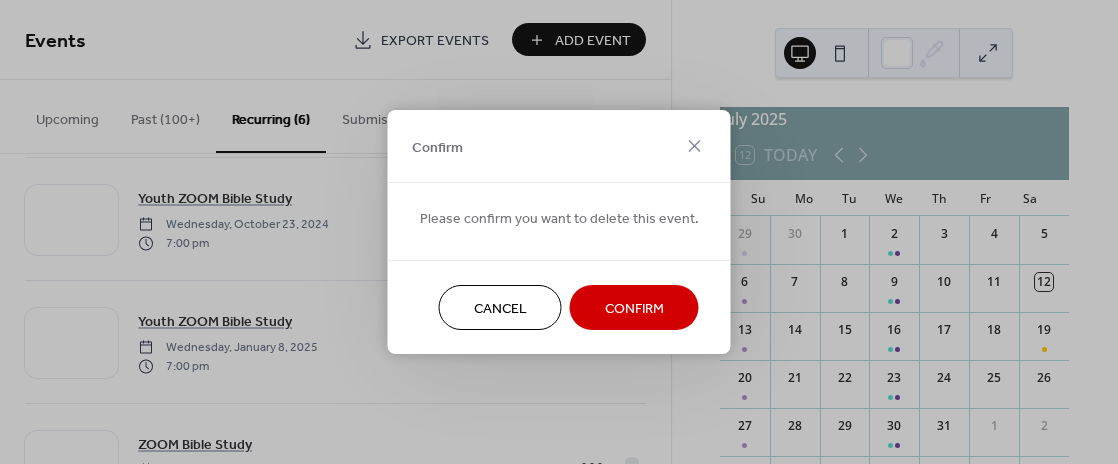 click on "Confirm" at bounding box center (634, 307) 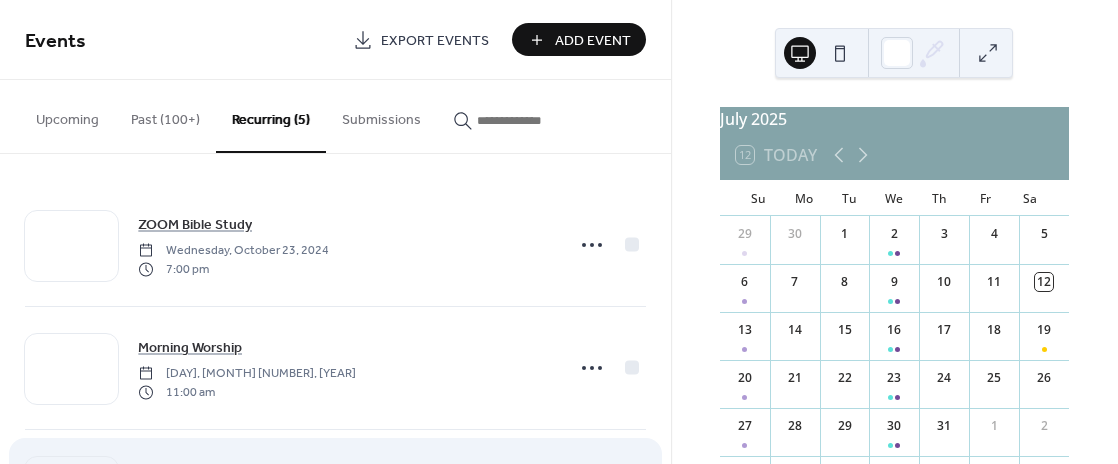 scroll, scrollTop: 0, scrollLeft: 0, axis: both 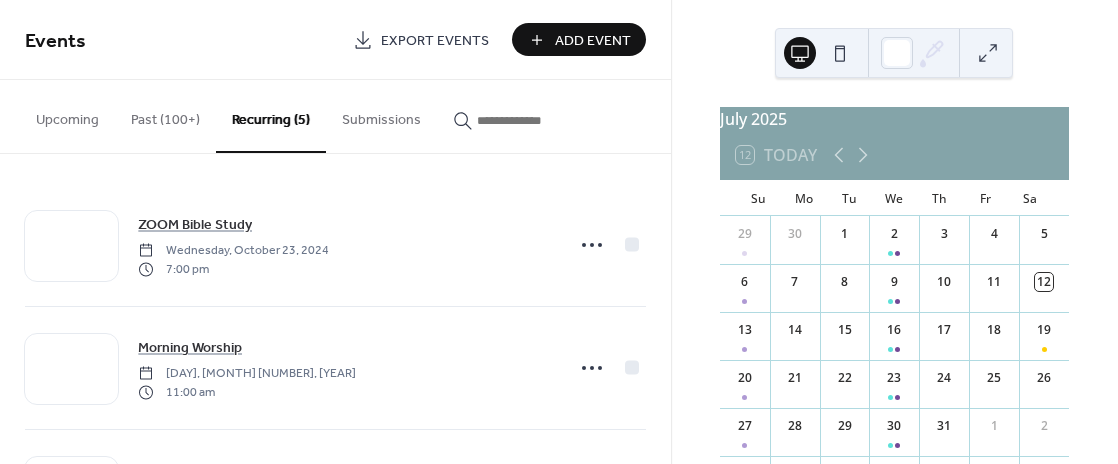 click on "Past  (100+)" at bounding box center (165, 115) 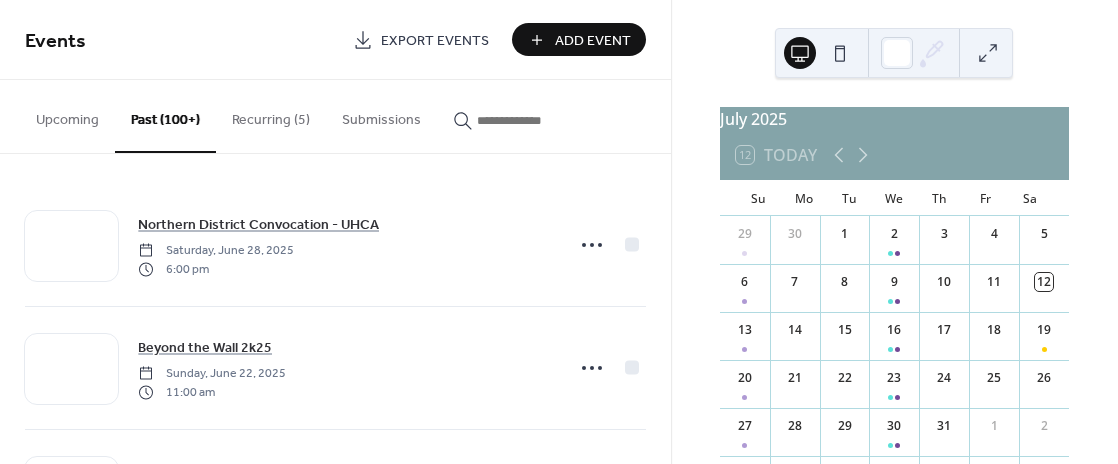 click on "Upcoming" at bounding box center (67, 115) 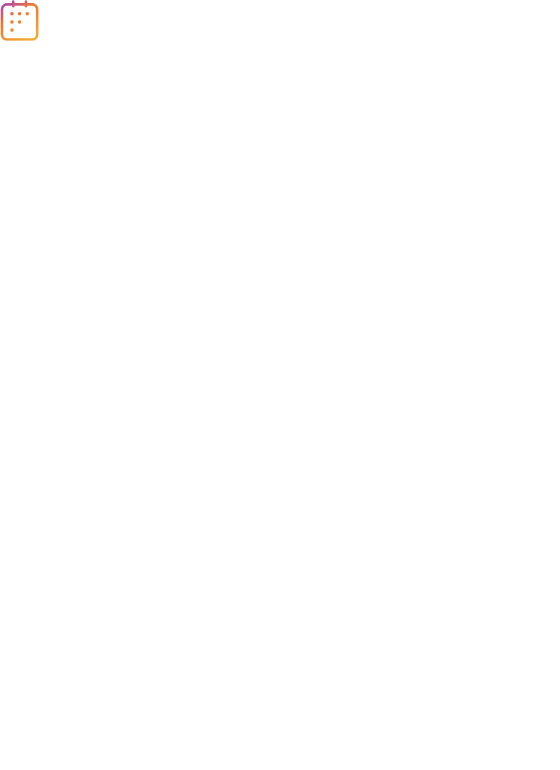 scroll, scrollTop: 0, scrollLeft: 0, axis: both 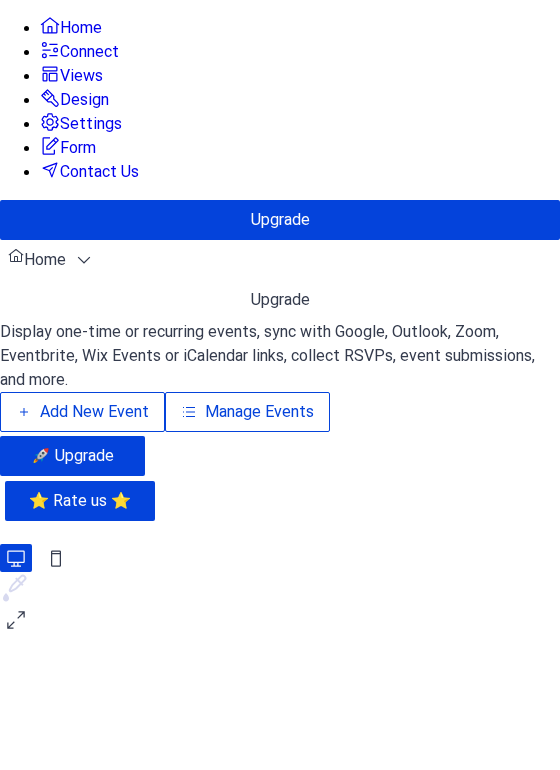 click on "Manage Events" at bounding box center [259, 412] 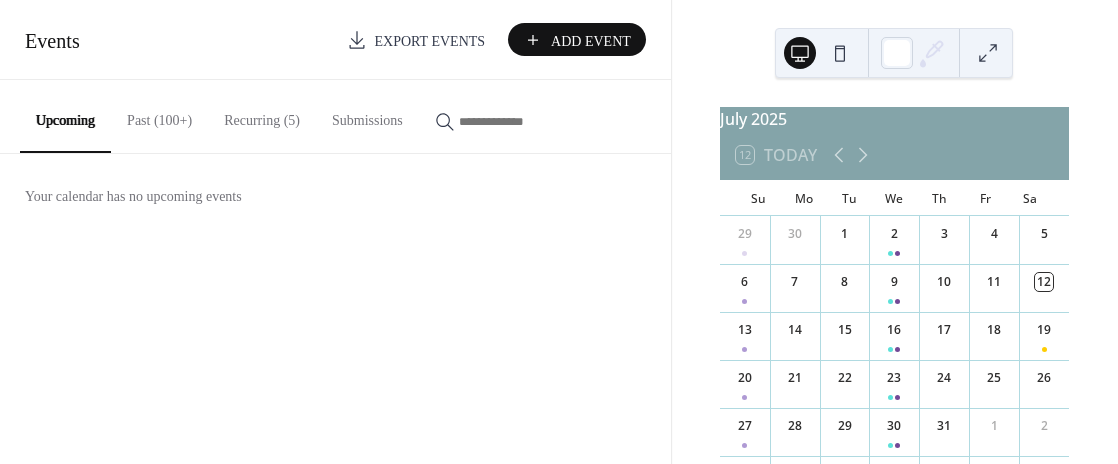 scroll, scrollTop: 0, scrollLeft: 0, axis: both 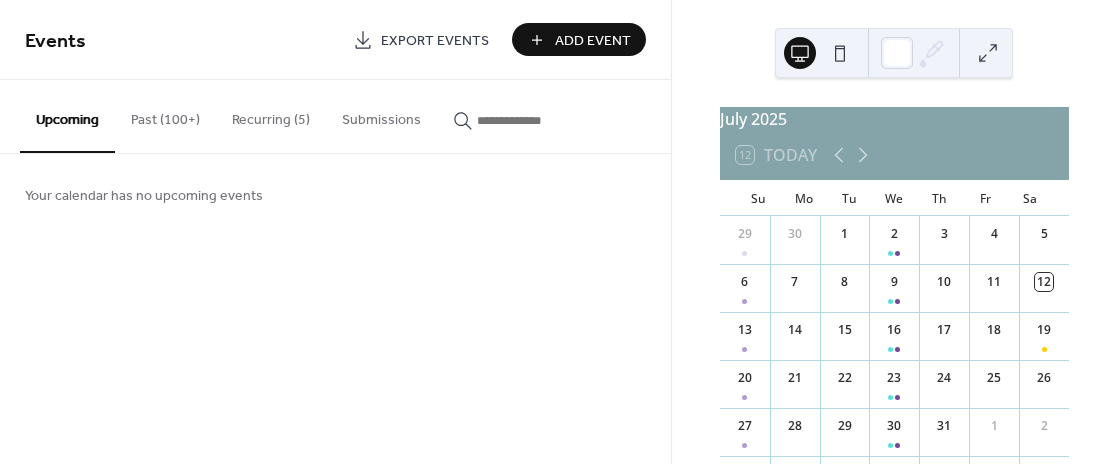 click on "Add Event" at bounding box center [593, 41] 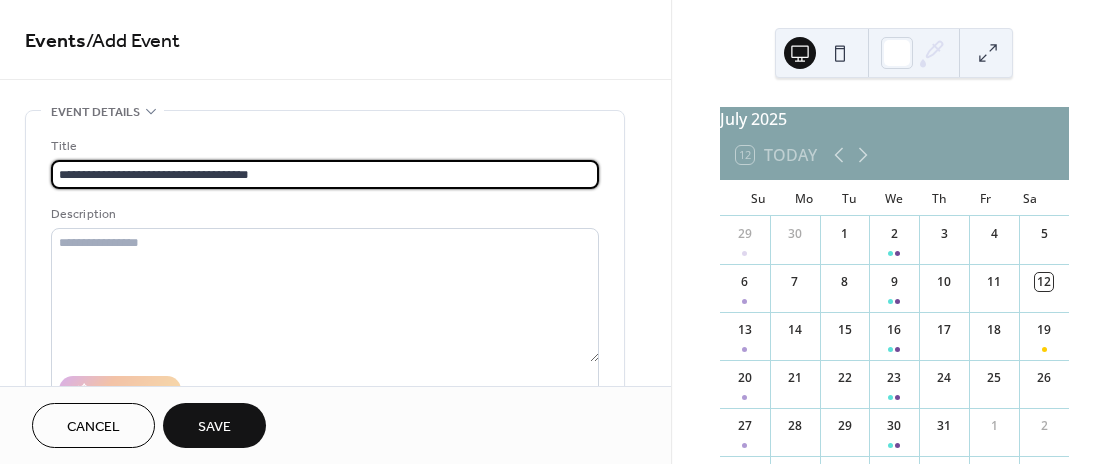 type on "**********" 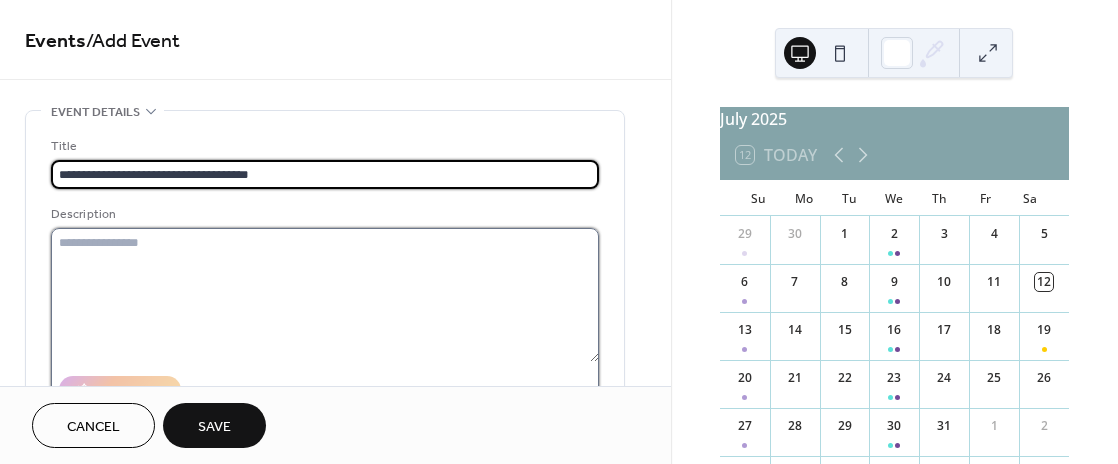 click at bounding box center (325, 295) 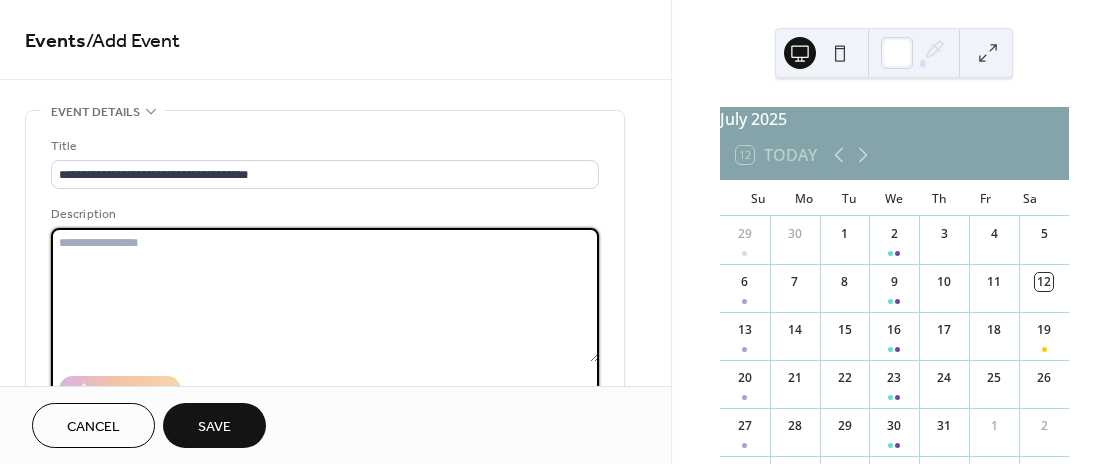 paste on "**********" 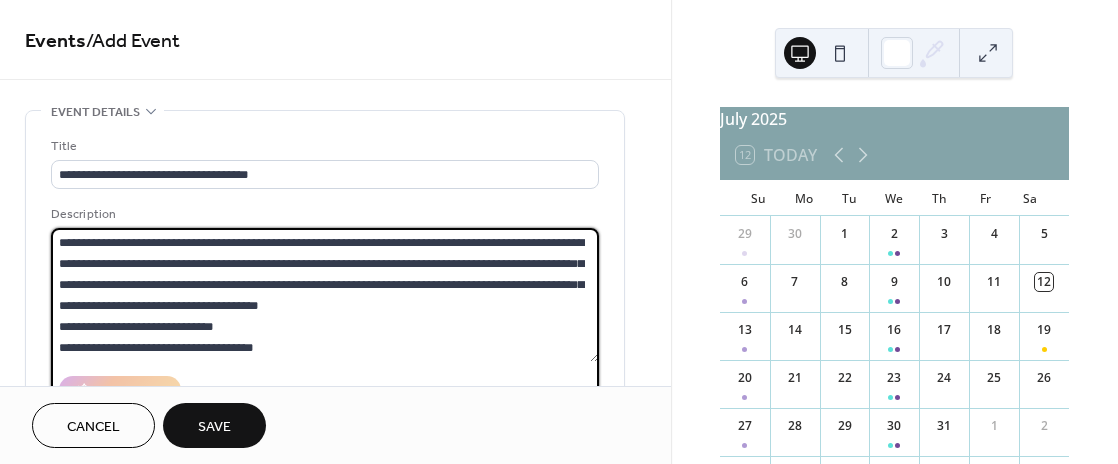 scroll, scrollTop: 0, scrollLeft: 0, axis: both 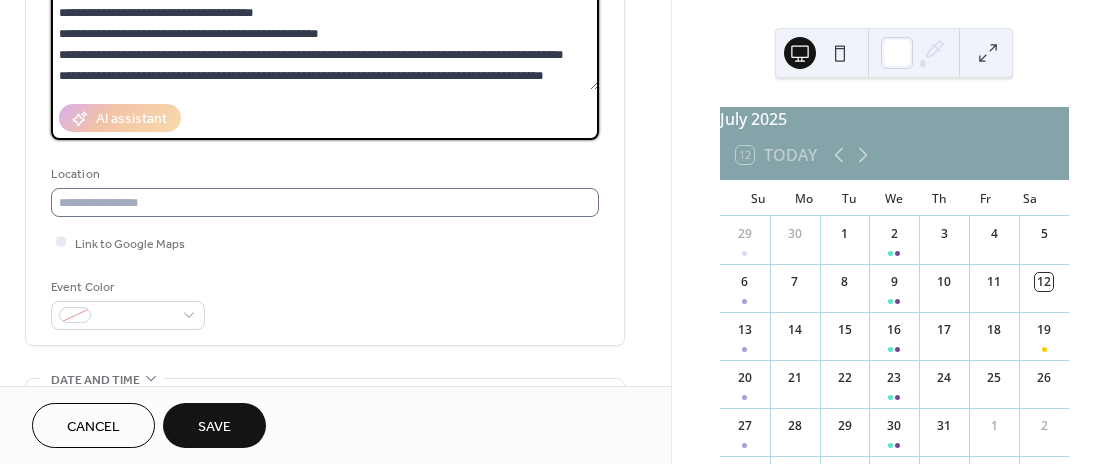 type on "**********" 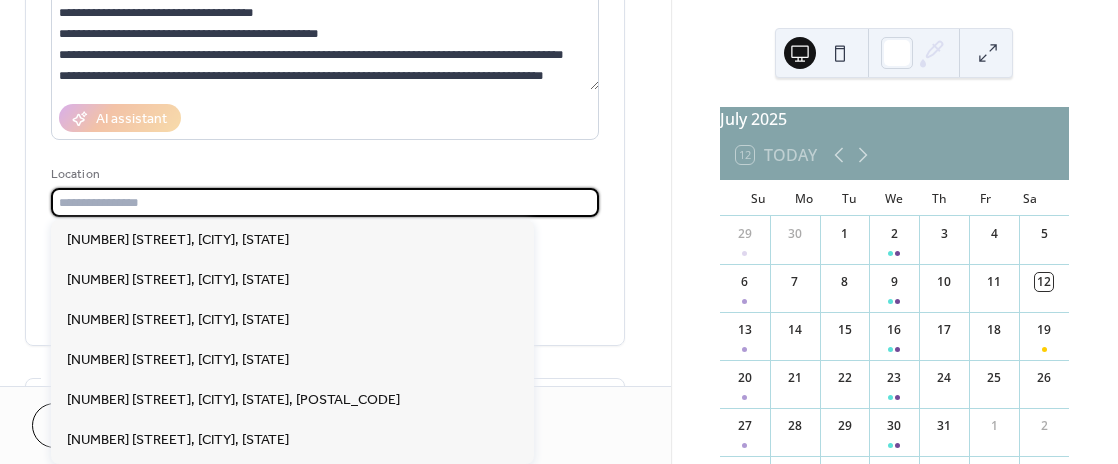 click at bounding box center (325, 202) 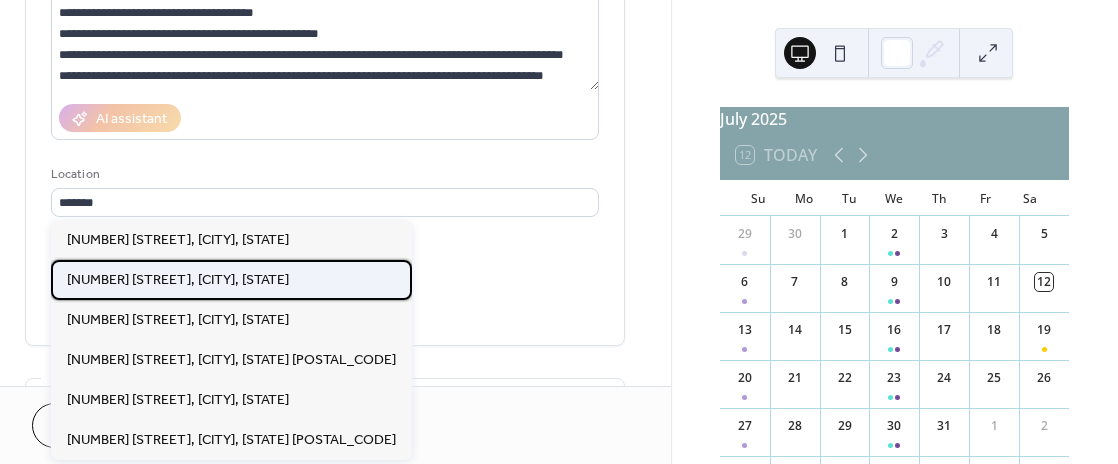 click on "319 Henry St, Eden, NC 27288" at bounding box center [178, 280] 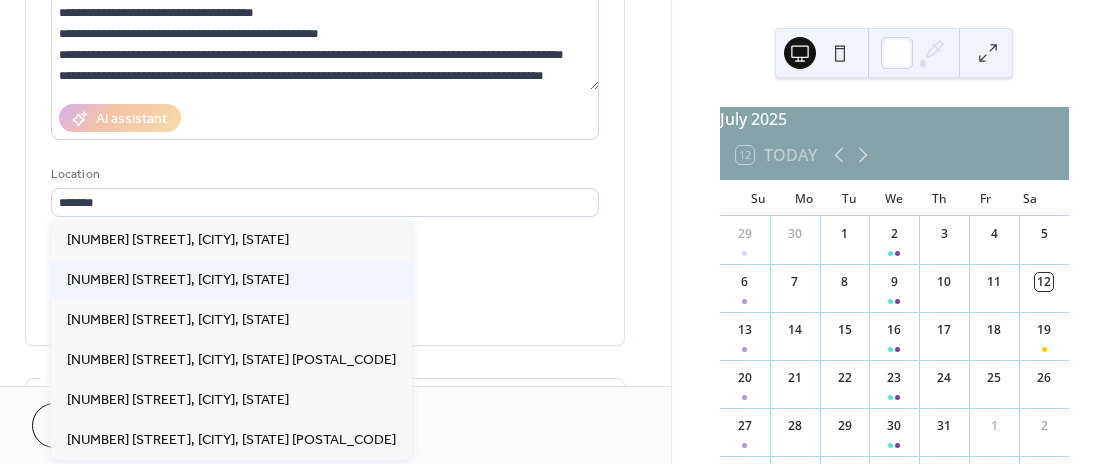type on "**********" 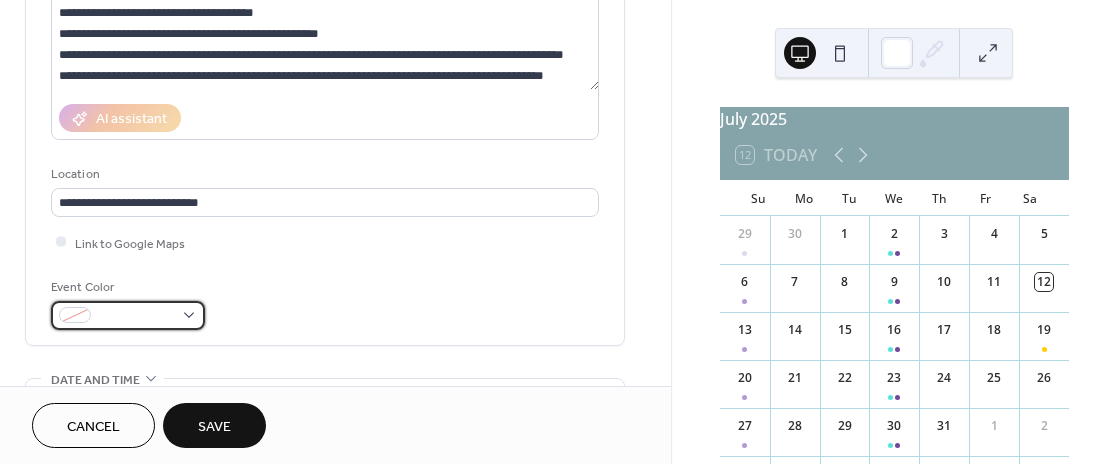 click at bounding box center [136, 316] 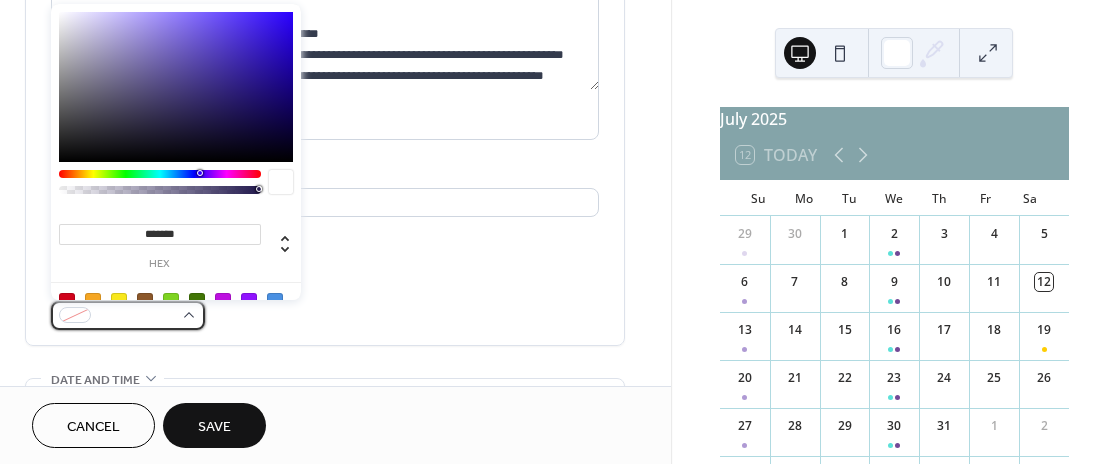 click at bounding box center [128, 315] 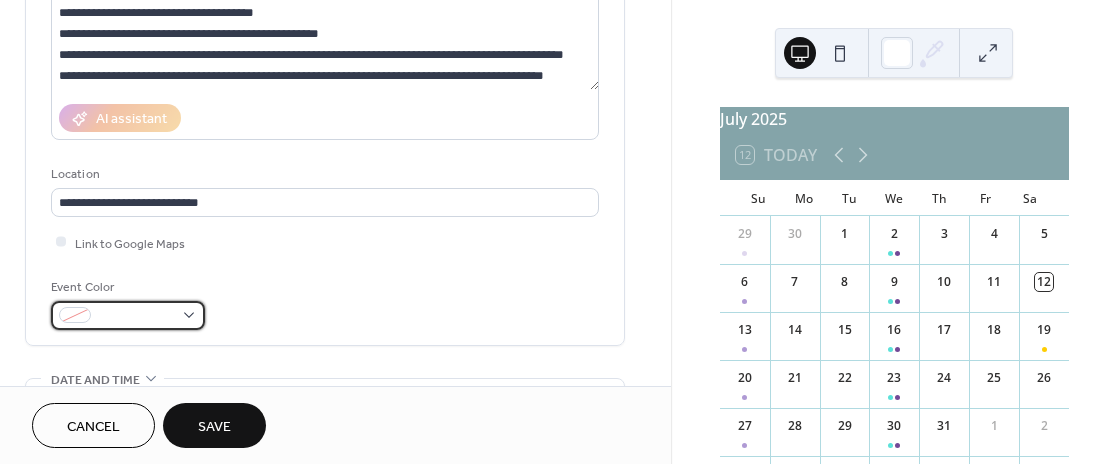 click at bounding box center [128, 315] 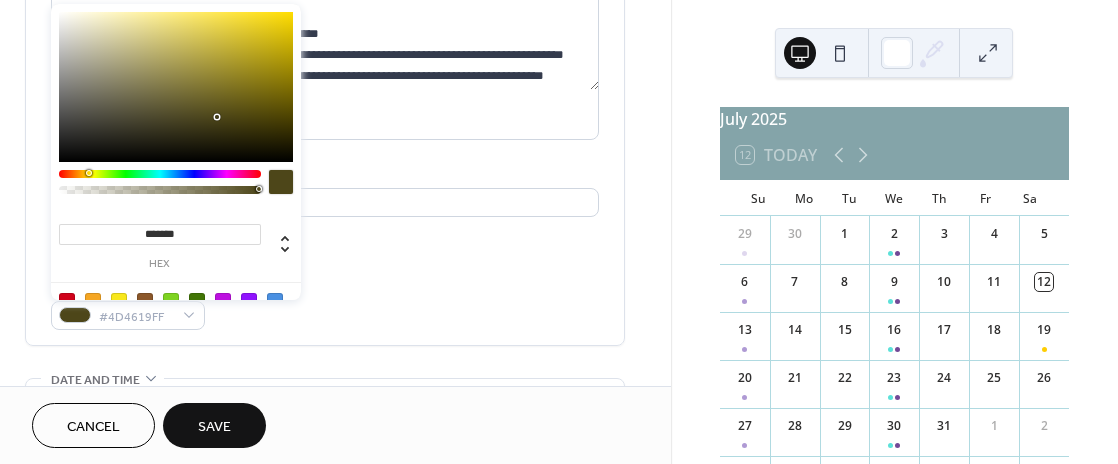 click at bounding box center [160, 174] 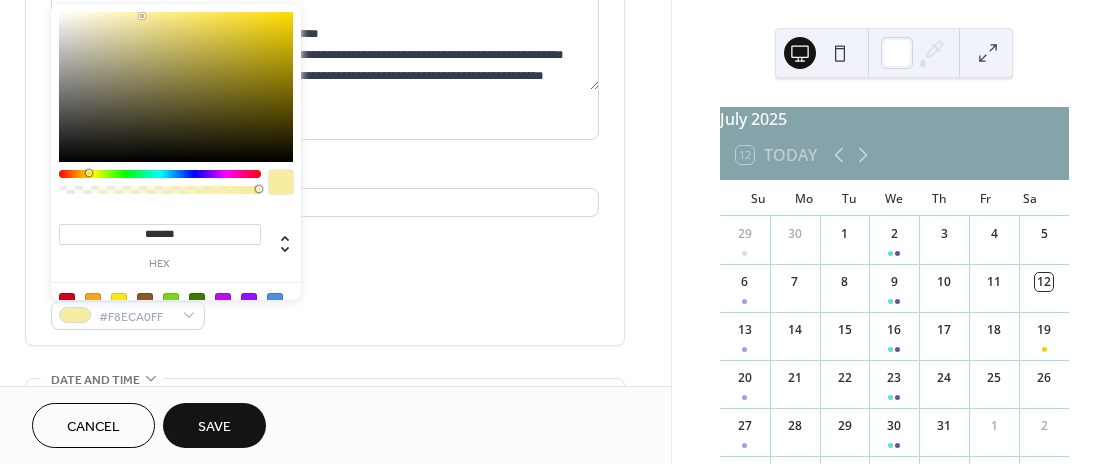 click at bounding box center (176, 87) 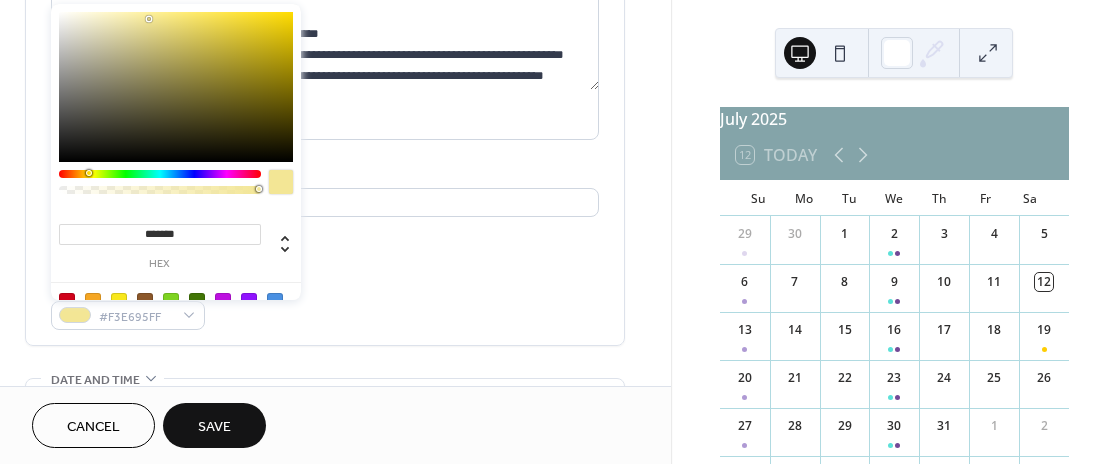 click at bounding box center (176, 87) 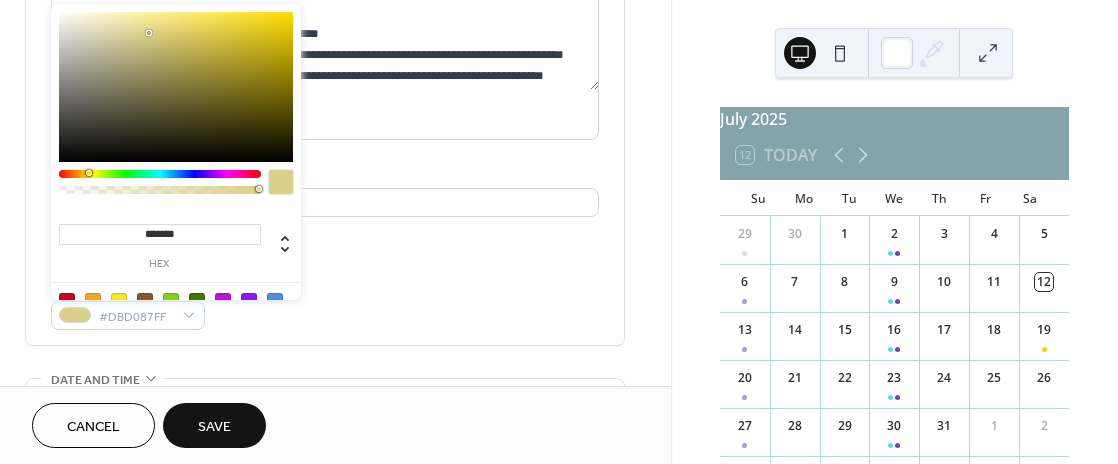 click at bounding box center (176, 87) 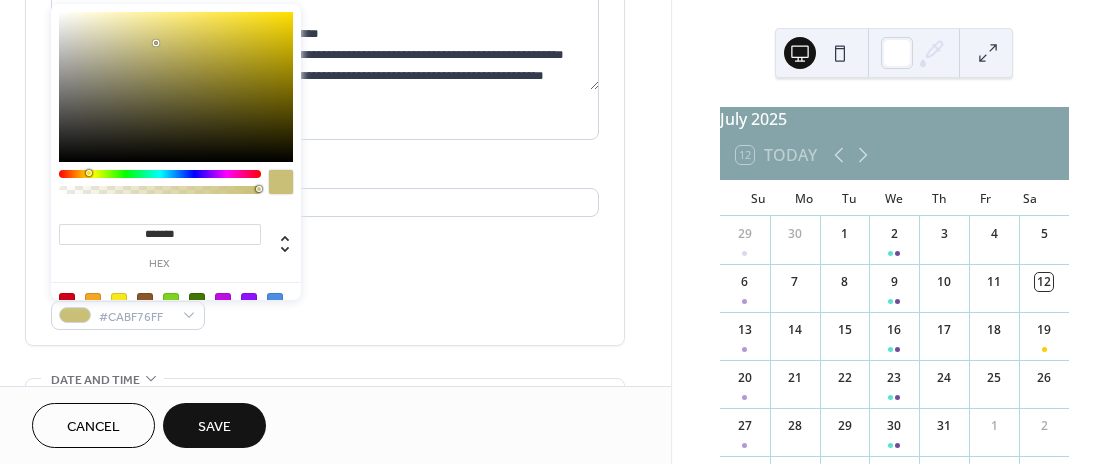 click at bounding box center [176, 87] 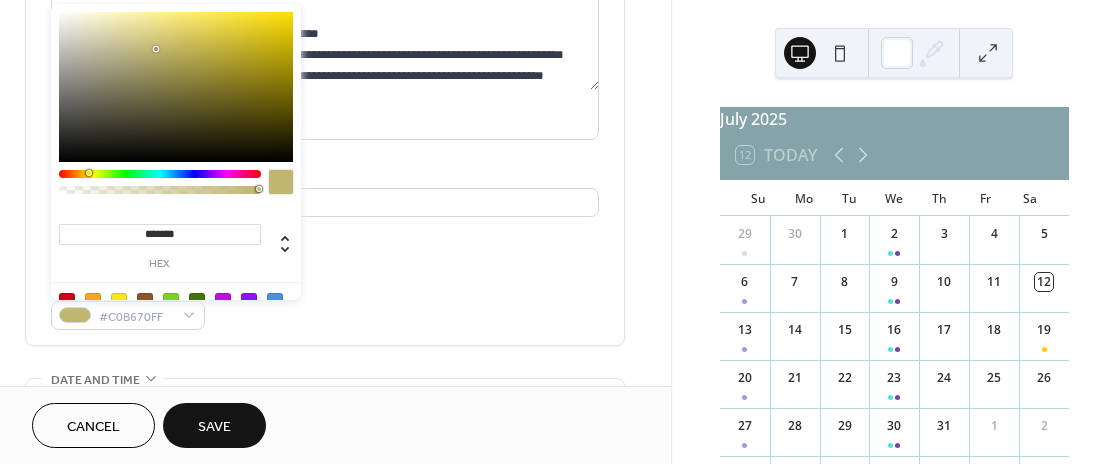 click at bounding box center (176, 87) 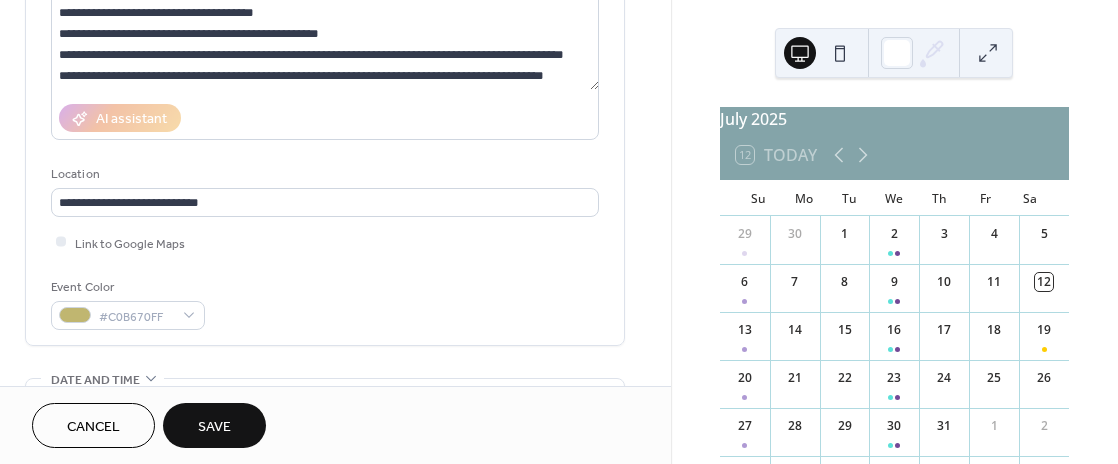 click on "Cancel Save" at bounding box center (149, 425) 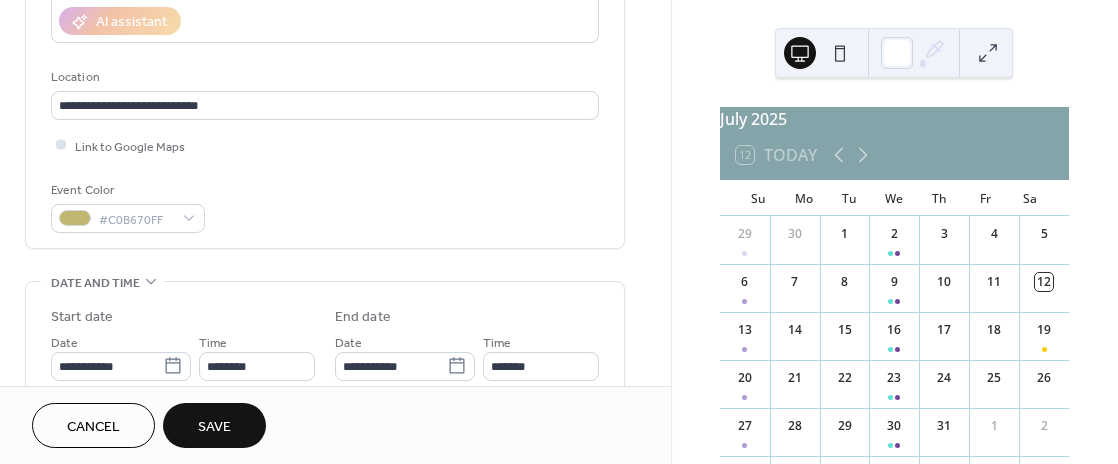 scroll, scrollTop: 545, scrollLeft: 0, axis: vertical 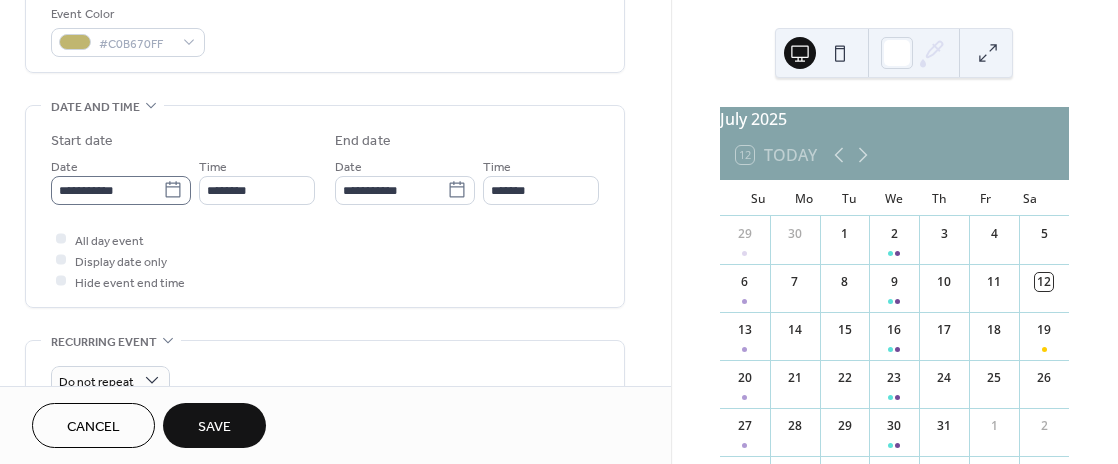 click 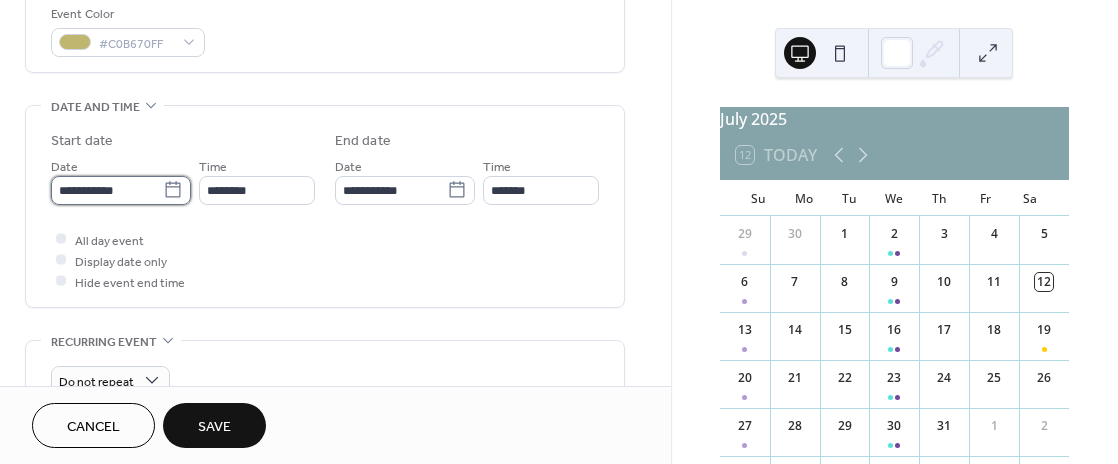 click on "**********" at bounding box center [107, 190] 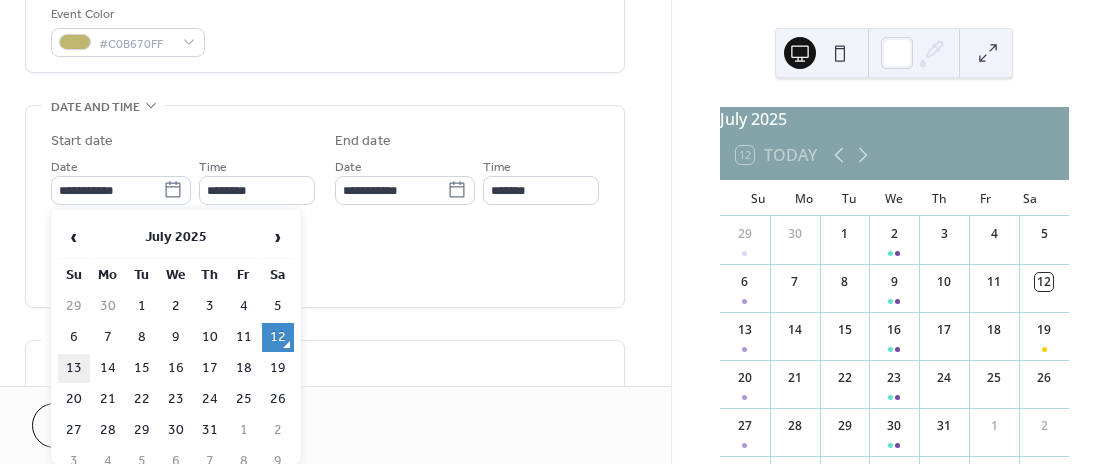 click on "13" at bounding box center (74, 368) 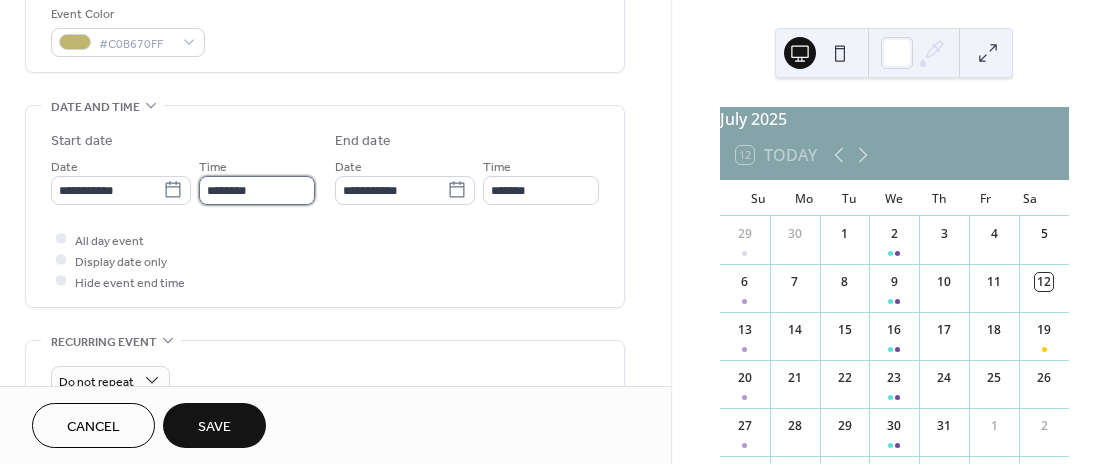click on "********" at bounding box center [257, 190] 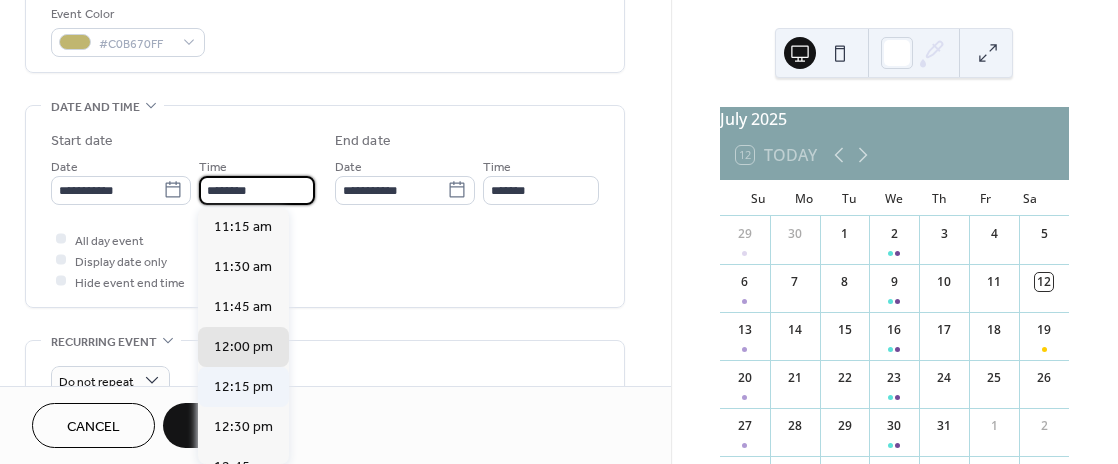 scroll, scrollTop: 1768, scrollLeft: 0, axis: vertical 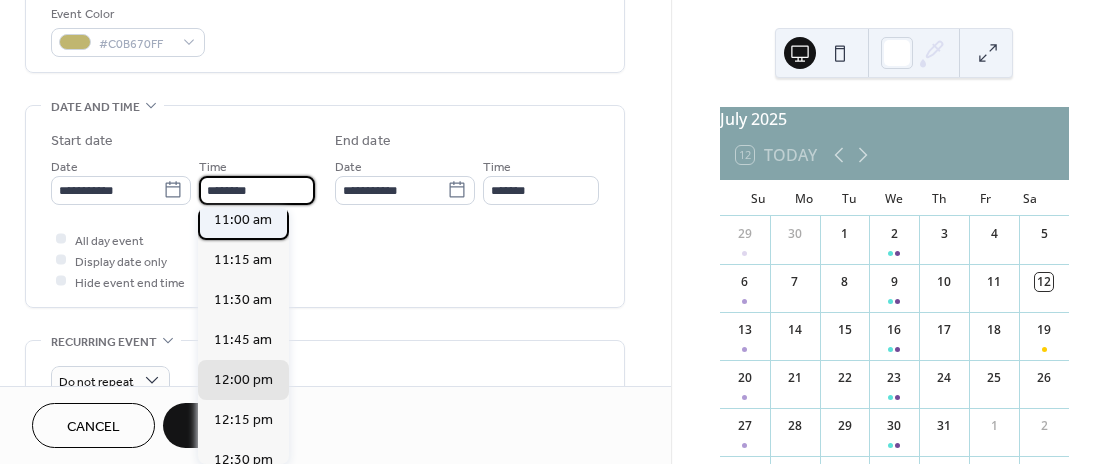 click on "11:00 am" at bounding box center [243, 220] 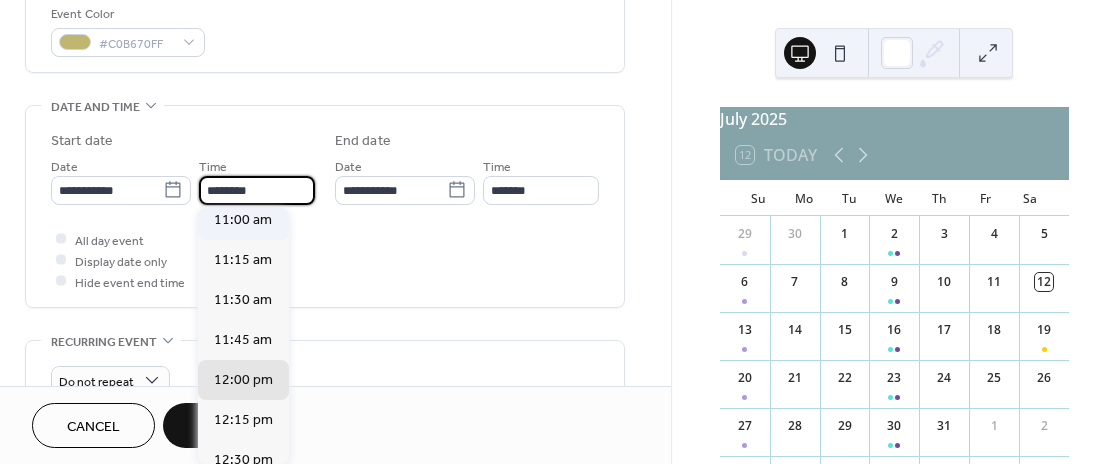 type on "********" 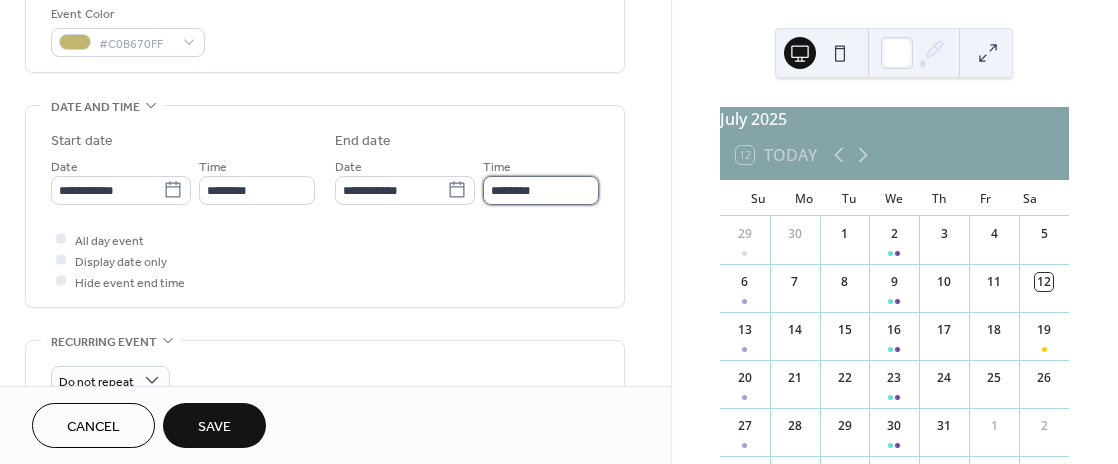 click on "********" at bounding box center [541, 190] 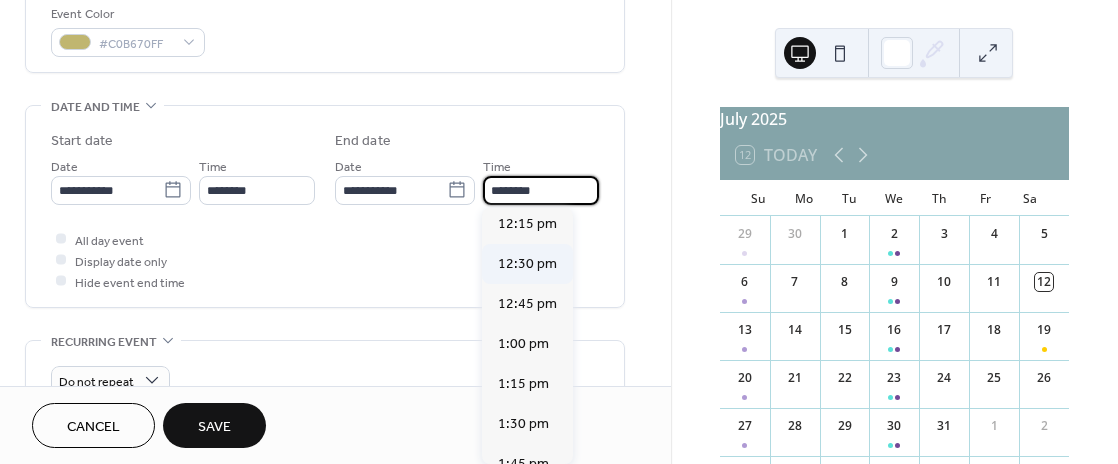 scroll, scrollTop: 181, scrollLeft: 0, axis: vertical 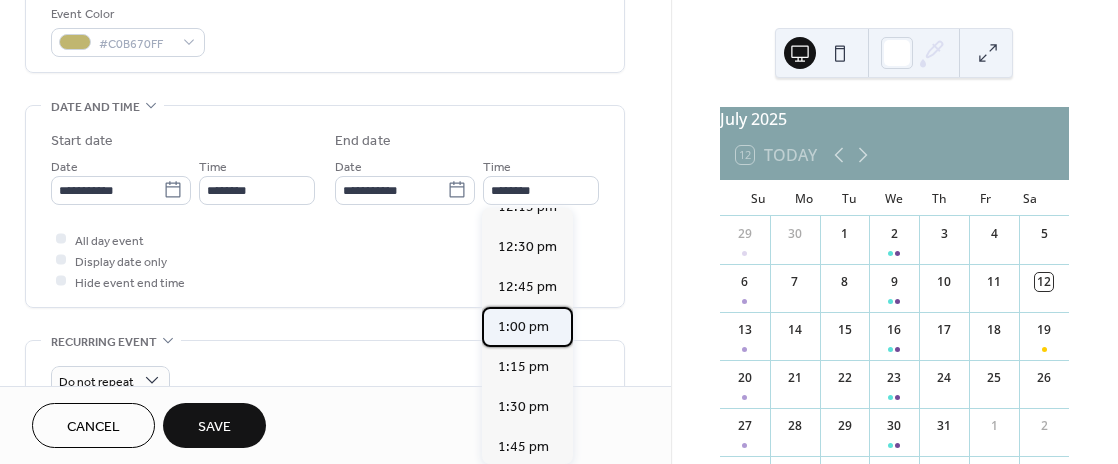 click on "1:00 pm" at bounding box center (523, 327) 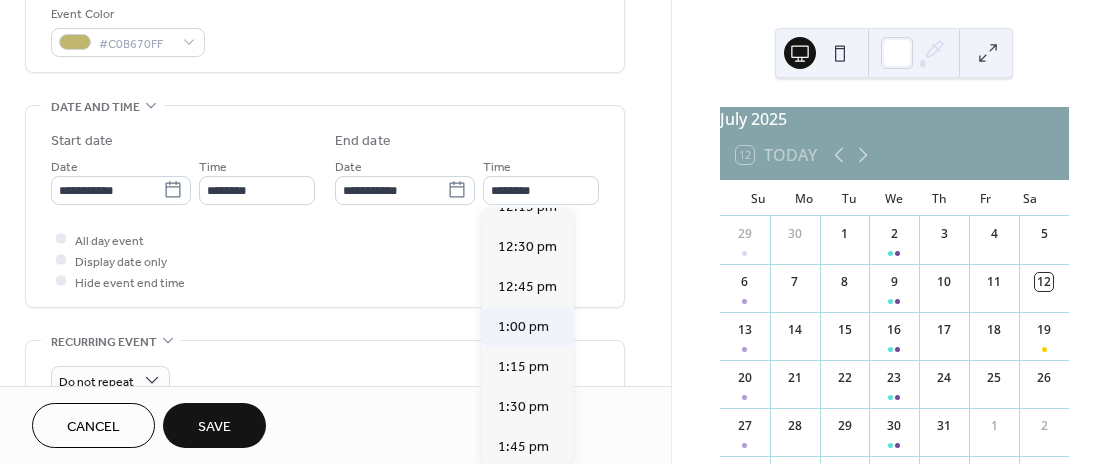 type on "*******" 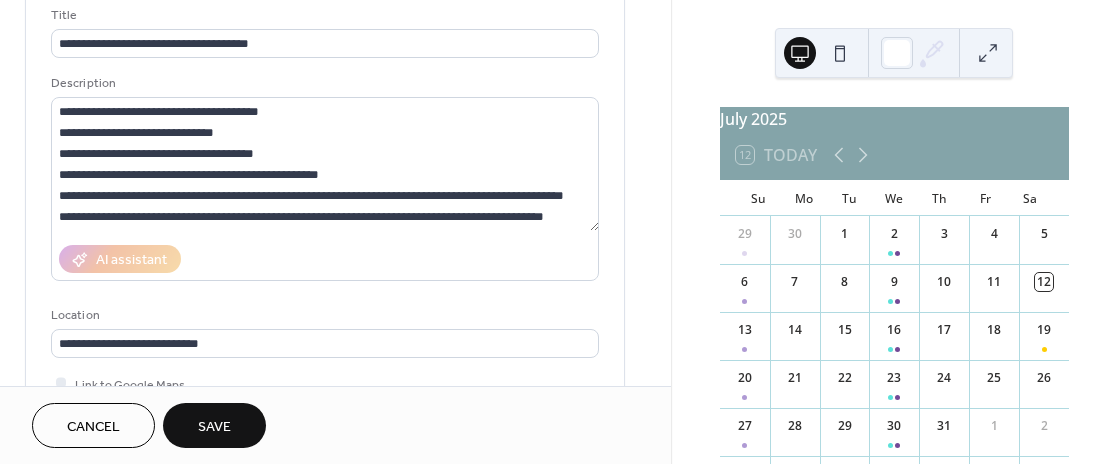 scroll, scrollTop: 90, scrollLeft: 0, axis: vertical 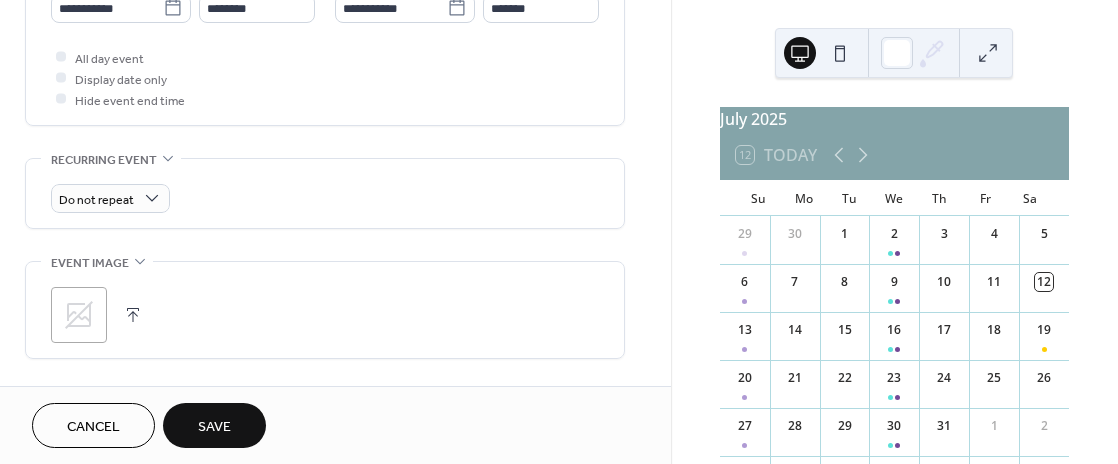 click 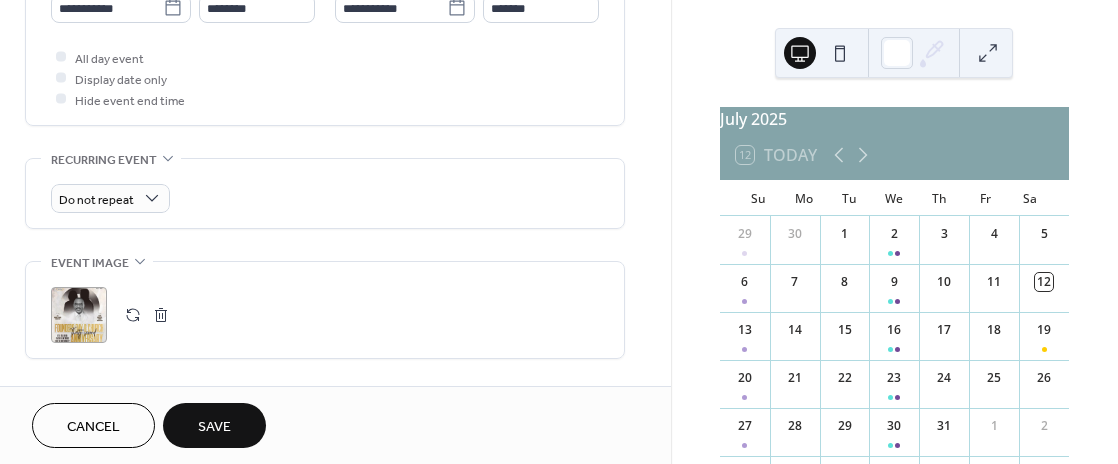 click on "Save" at bounding box center [214, 425] 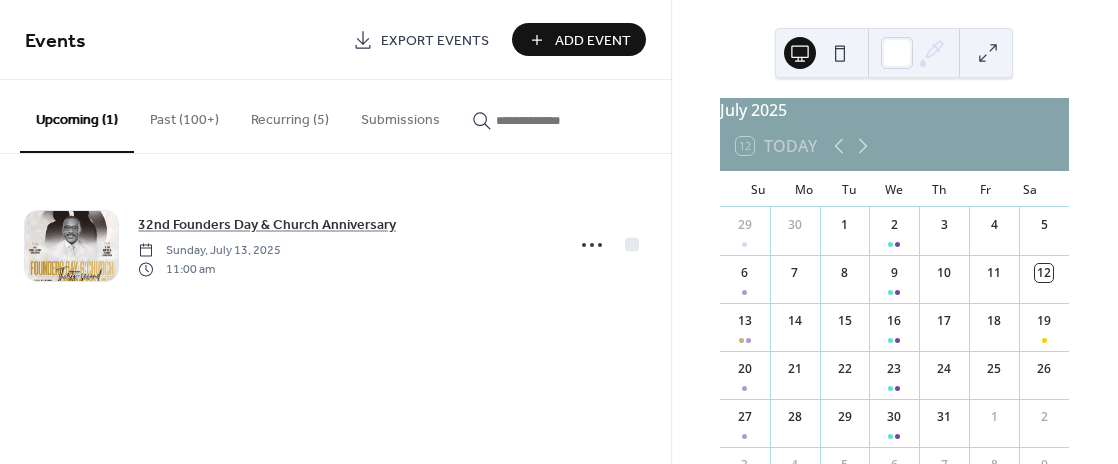 scroll, scrollTop: 0, scrollLeft: 0, axis: both 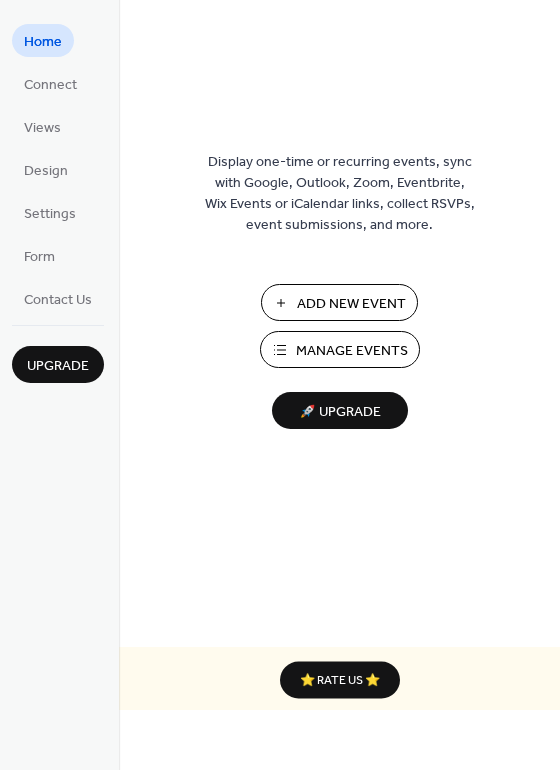 click on "Add New Event" at bounding box center (351, 304) 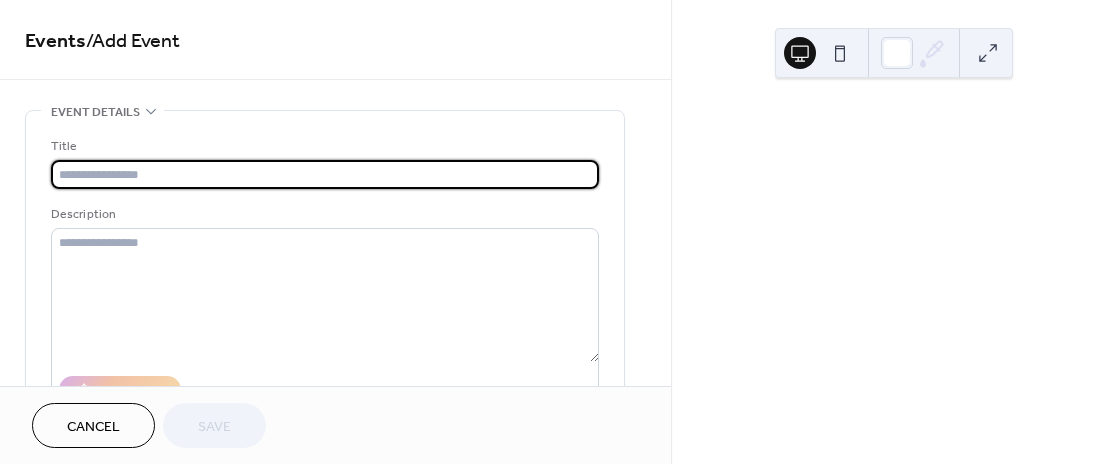 scroll, scrollTop: 0, scrollLeft: 0, axis: both 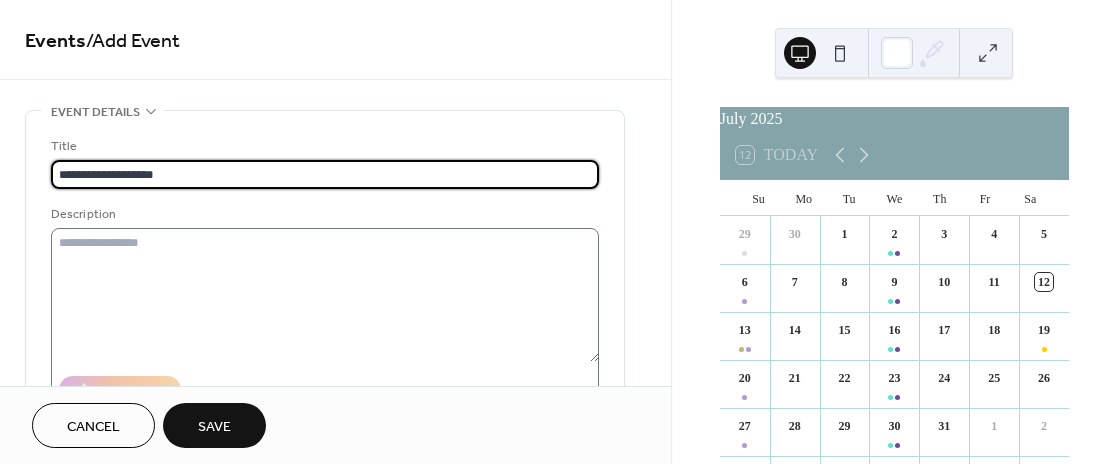 type on "**********" 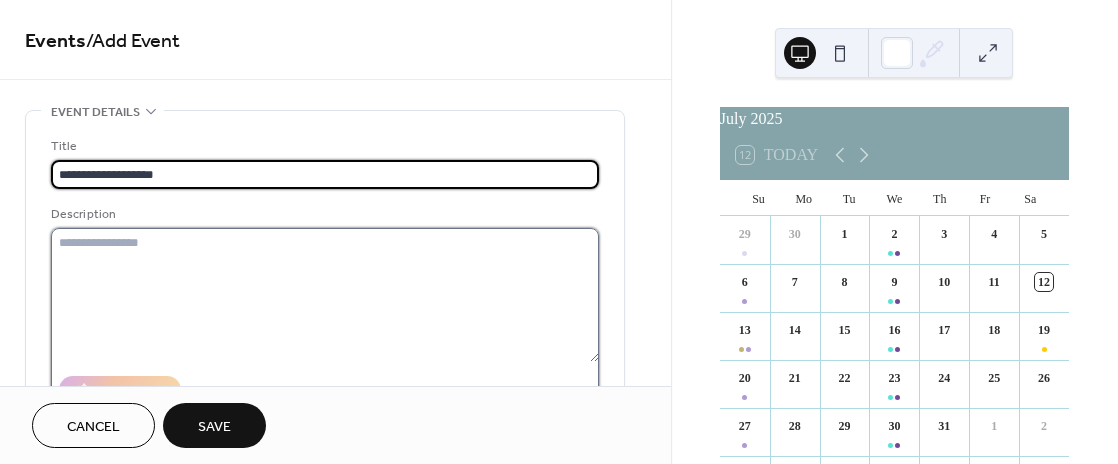 click at bounding box center [325, 295] 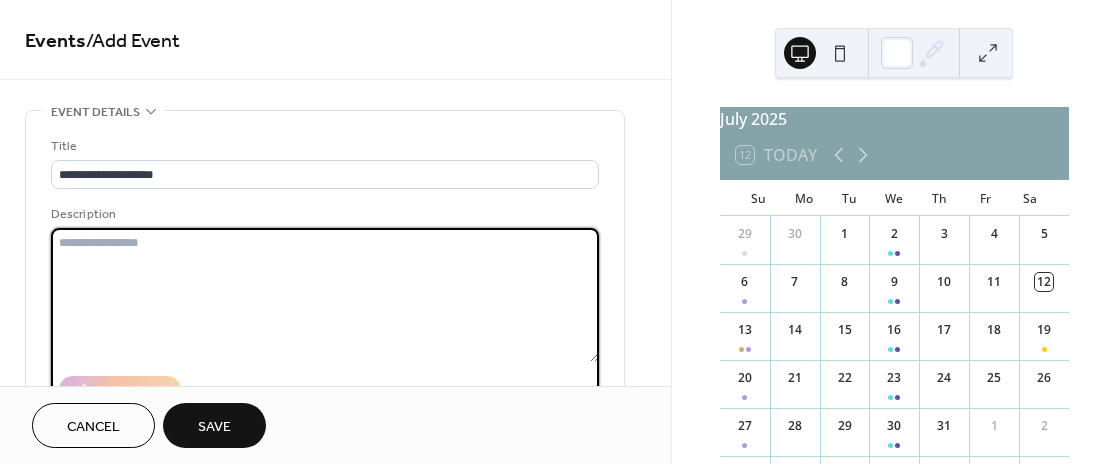 click at bounding box center [325, 295] 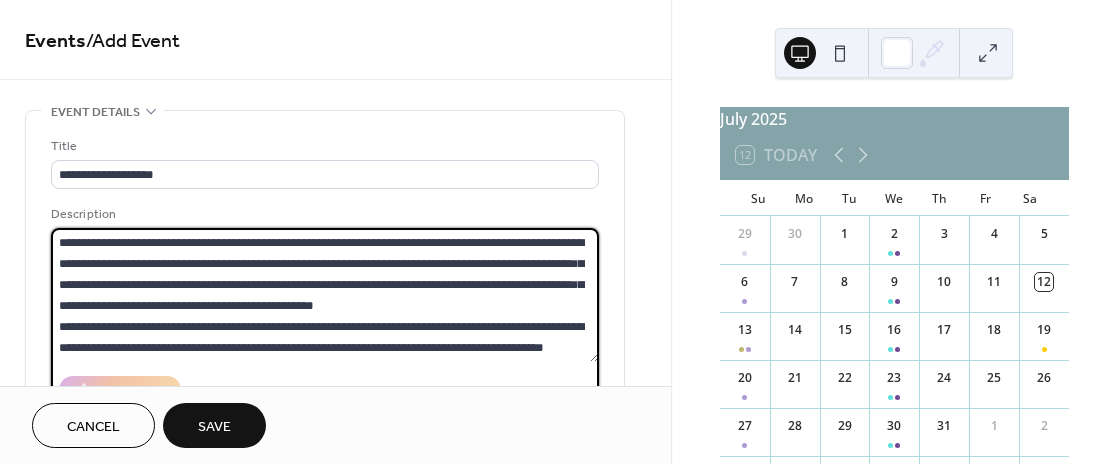 scroll, scrollTop: 18, scrollLeft: 0, axis: vertical 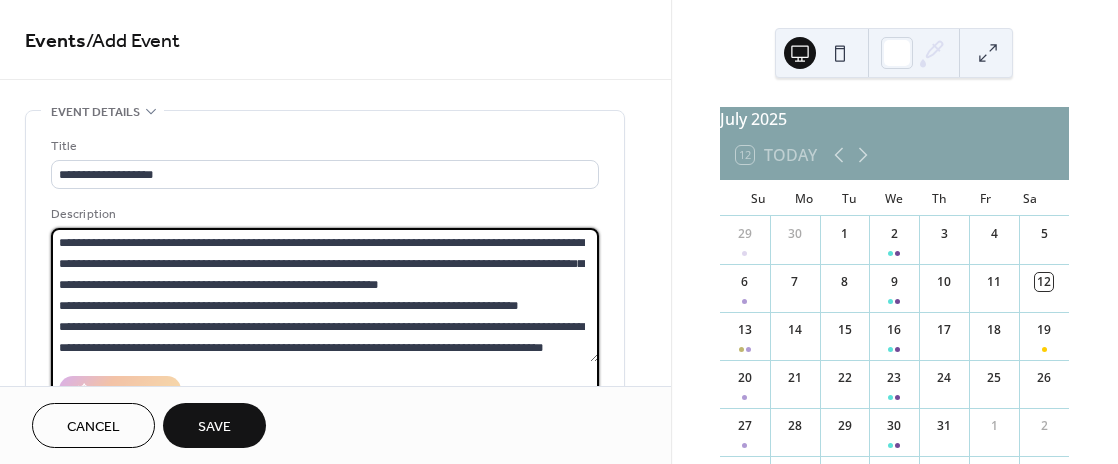 drag, startPoint x: 421, startPoint y: 304, endPoint x: 48, endPoint y: 315, distance: 373.16217 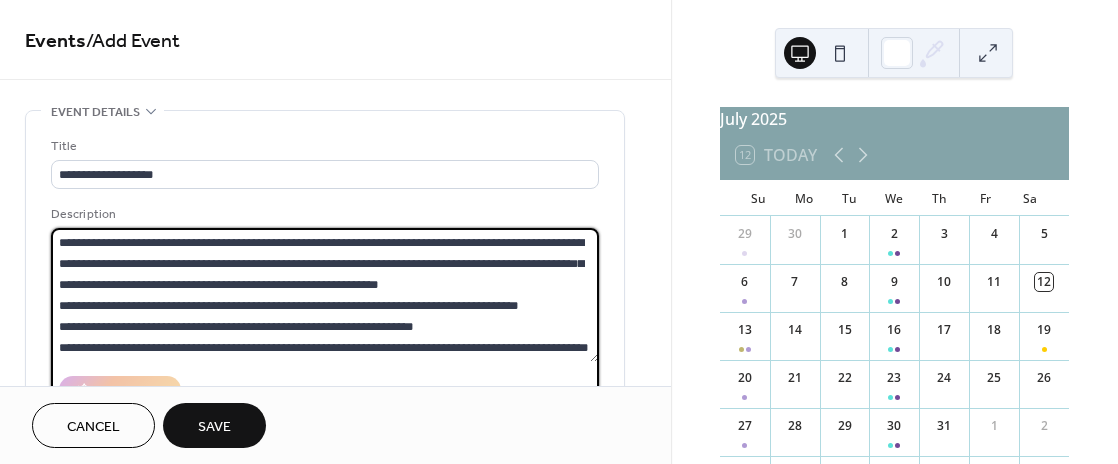 scroll, scrollTop: 0, scrollLeft: 0, axis: both 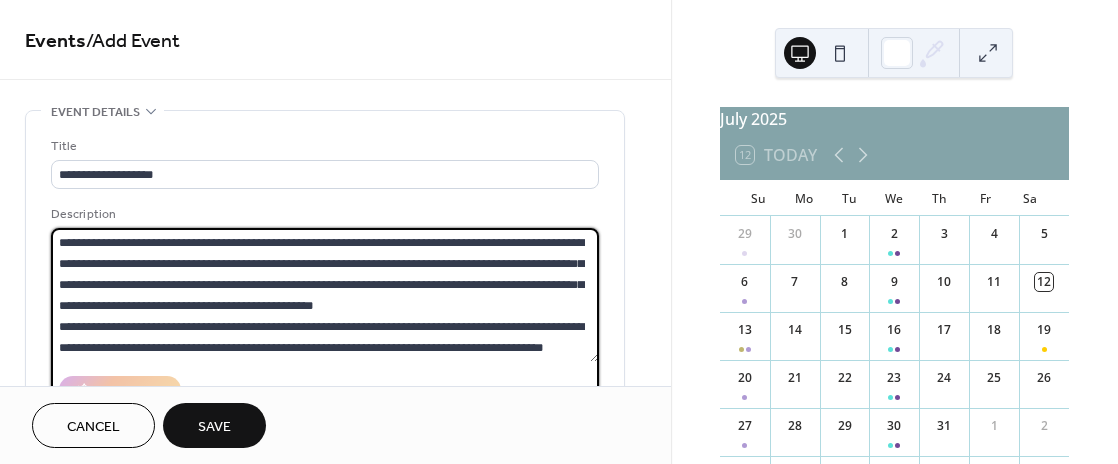 drag, startPoint x: 88, startPoint y: 312, endPoint x: 422, endPoint y: 310, distance: 334.00598 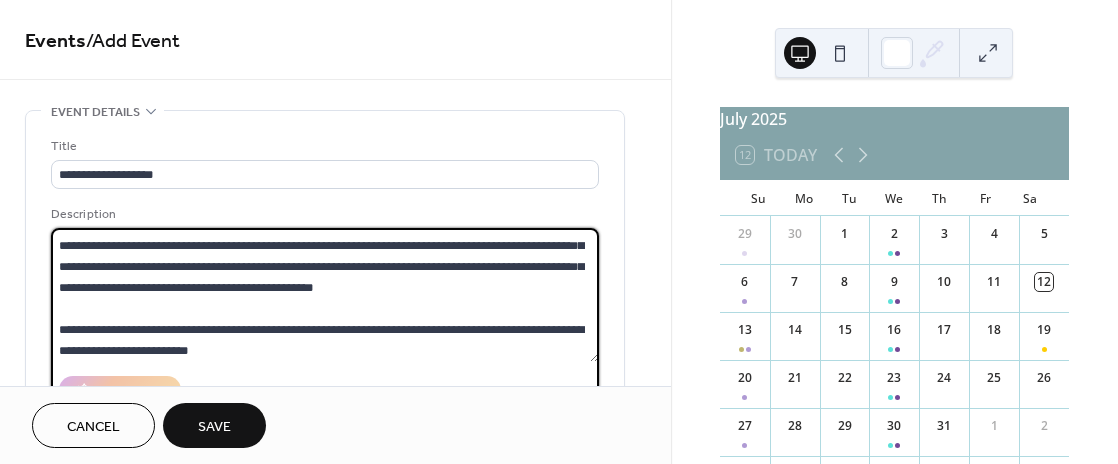 scroll, scrollTop: 0, scrollLeft: 0, axis: both 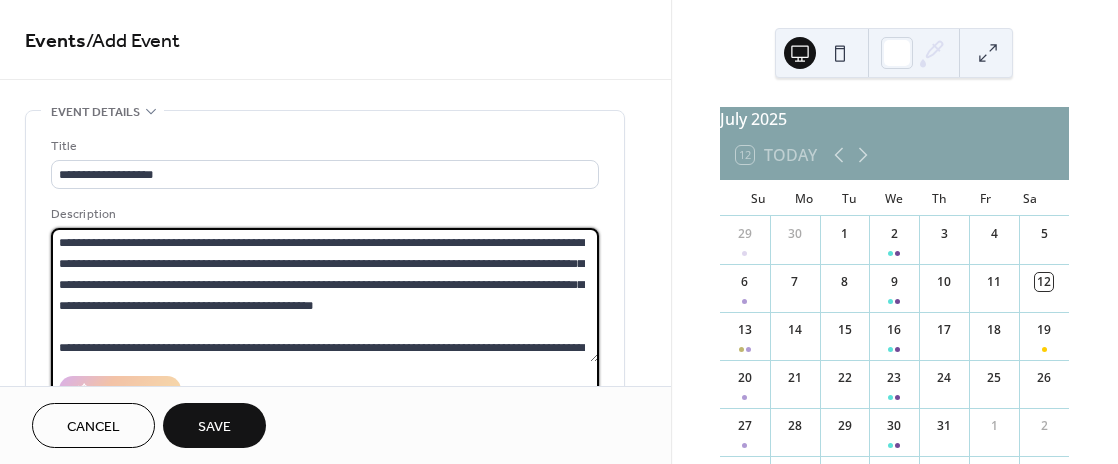click on "**********" at bounding box center [325, 295] 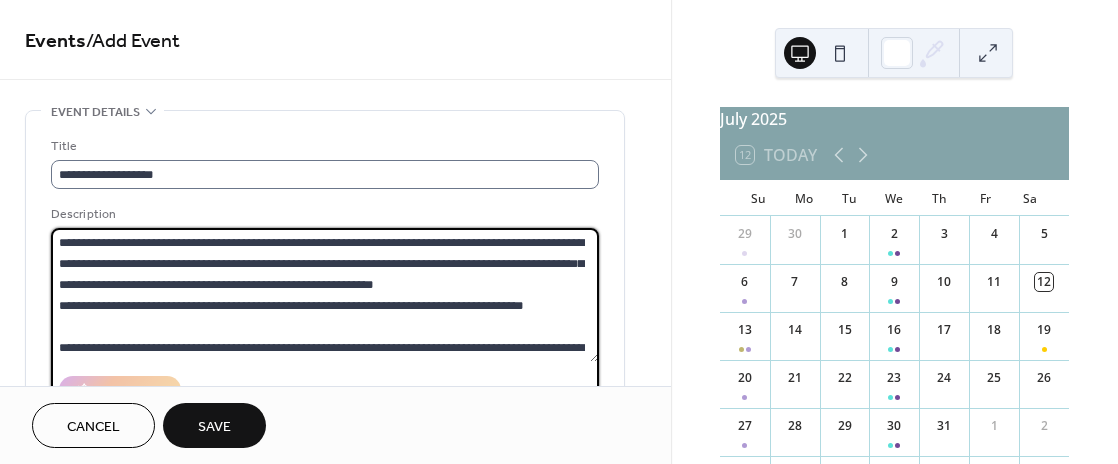 scroll, scrollTop: 0, scrollLeft: 0, axis: both 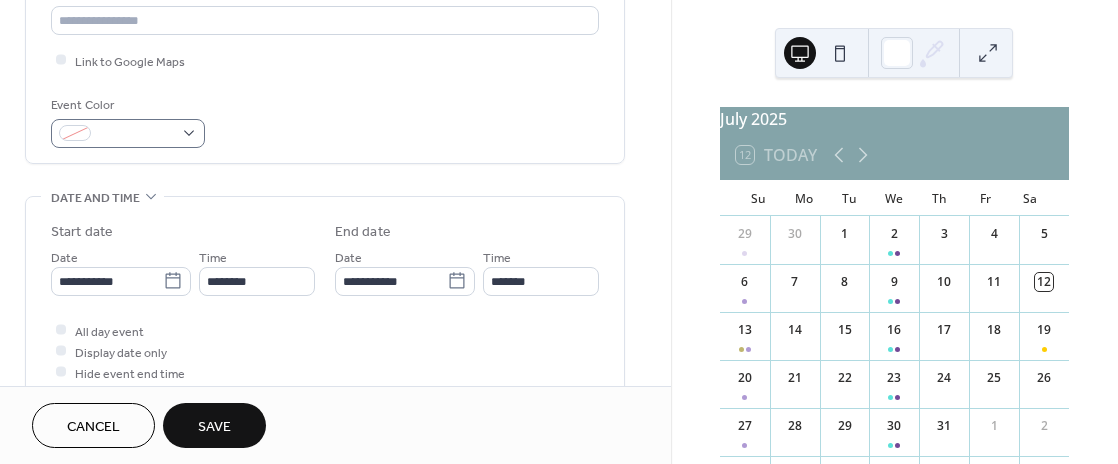 type on "**********" 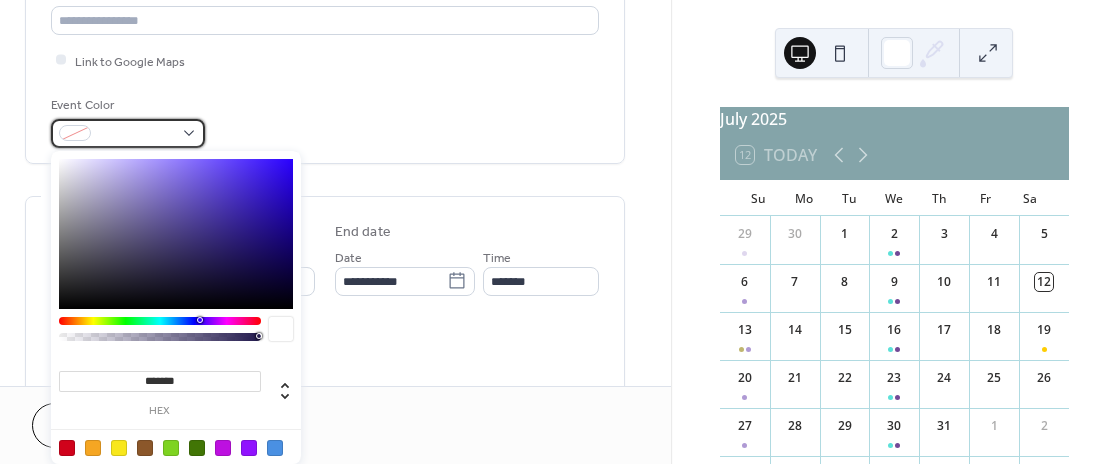 click at bounding box center (128, 133) 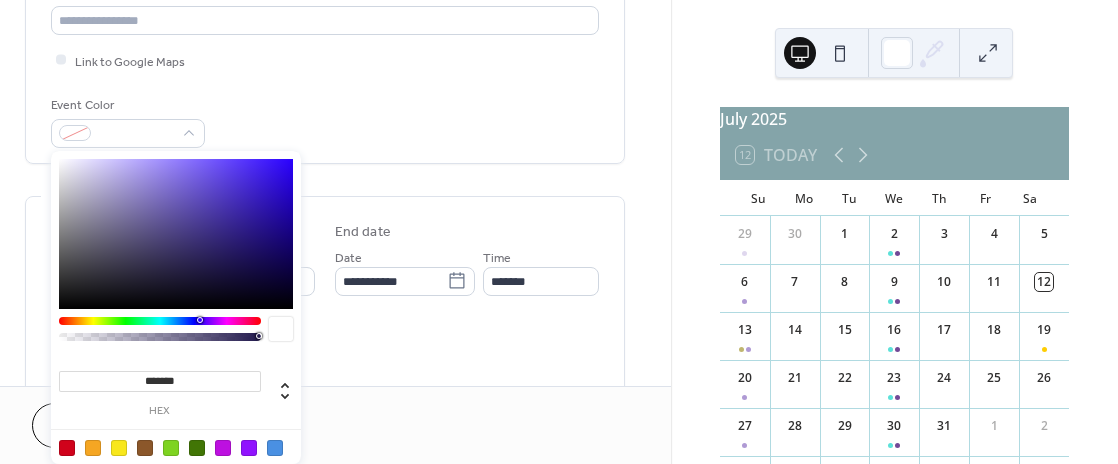 click at bounding box center [176, 234] 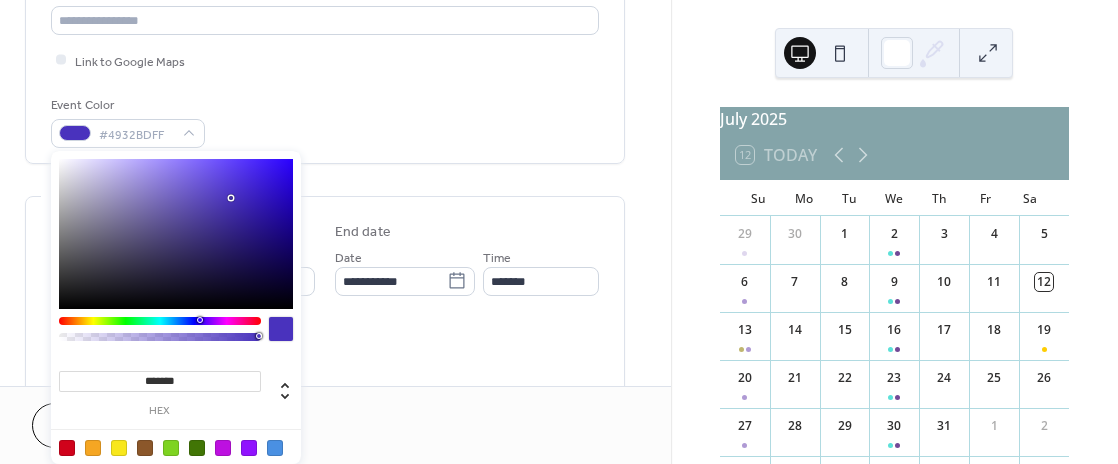 click at bounding box center [176, 234] 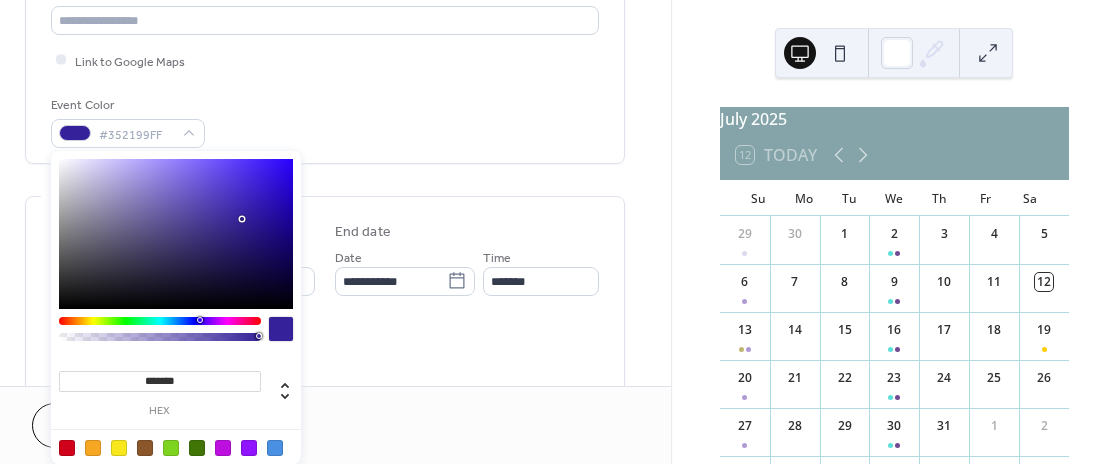 click at bounding box center [176, 234] 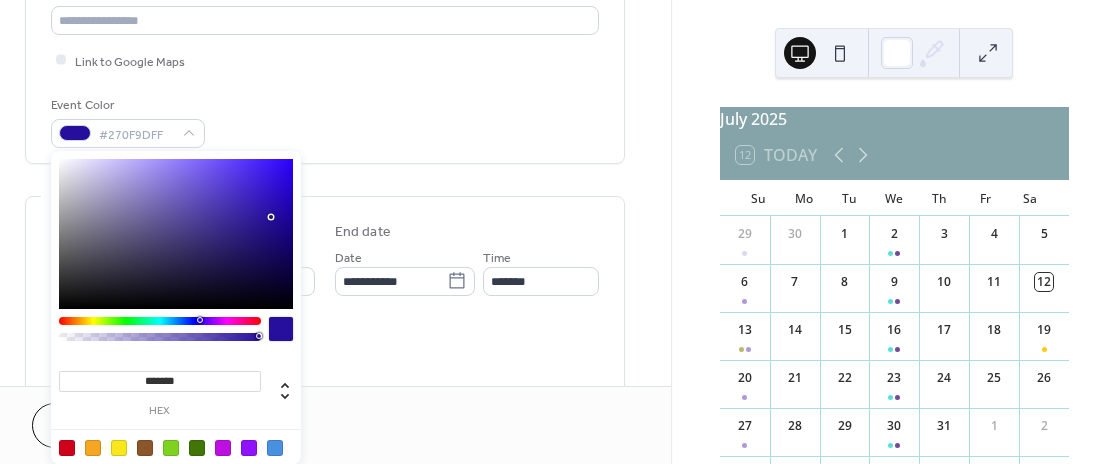 click at bounding box center [176, 234] 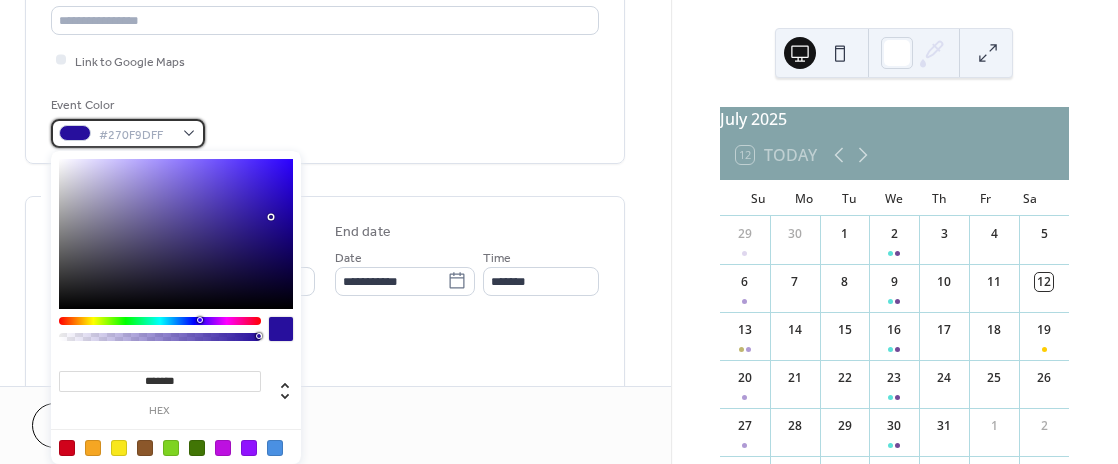 click at bounding box center (75, 133) 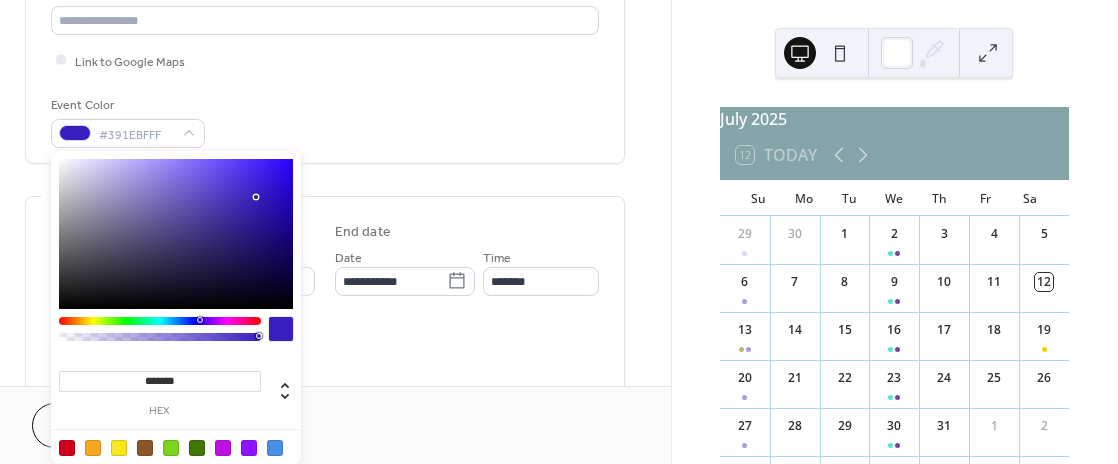 click at bounding box center [176, 234] 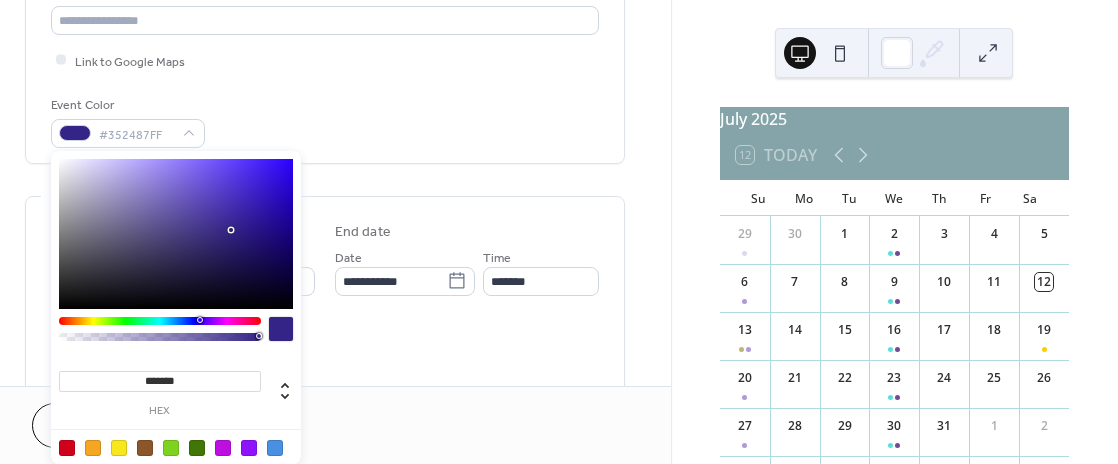 click at bounding box center (176, 234) 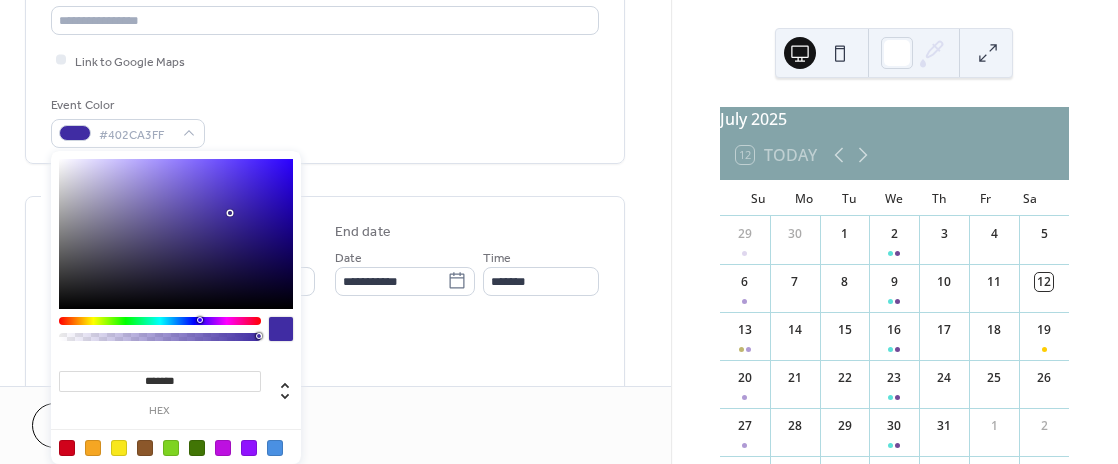 type on "*******" 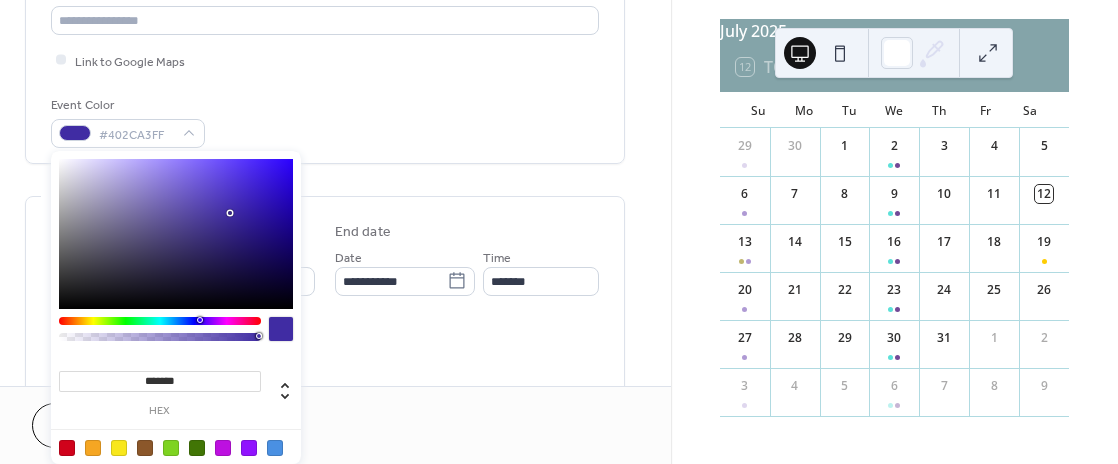 scroll, scrollTop: 90, scrollLeft: 0, axis: vertical 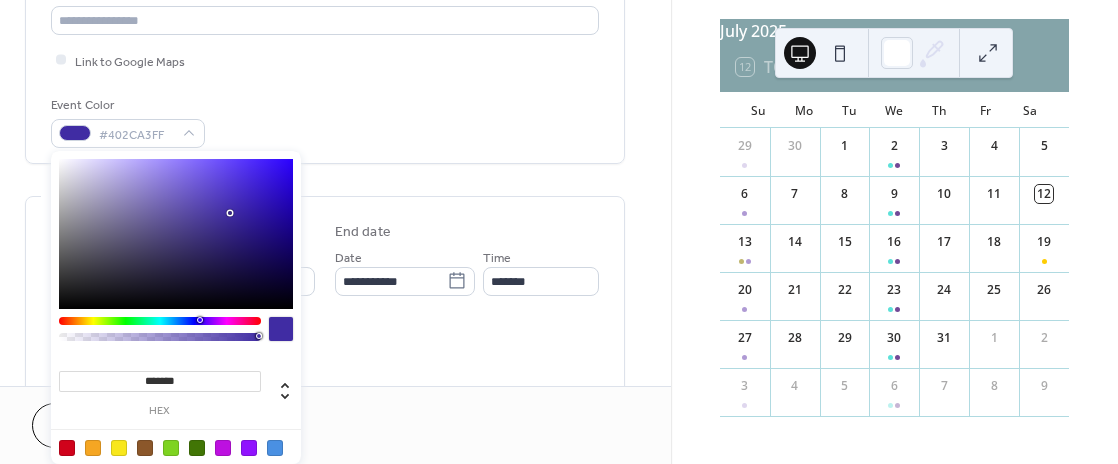 click on "15" at bounding box center (845, 242) 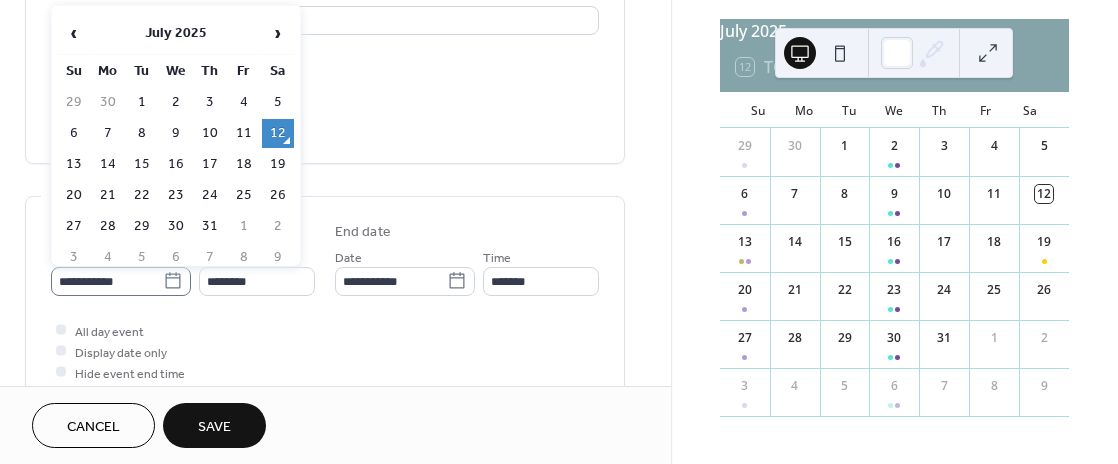 click 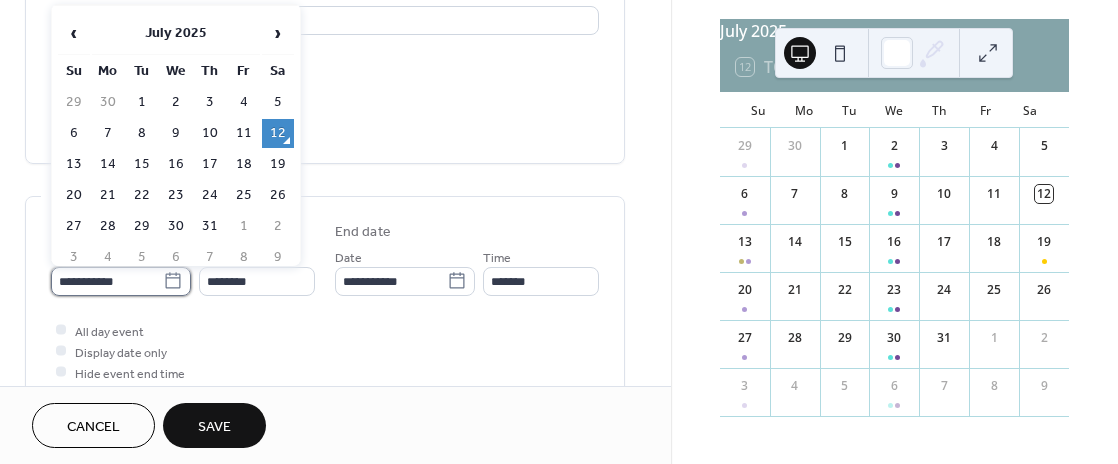 click on "**********" at bounding box center [107, 281] 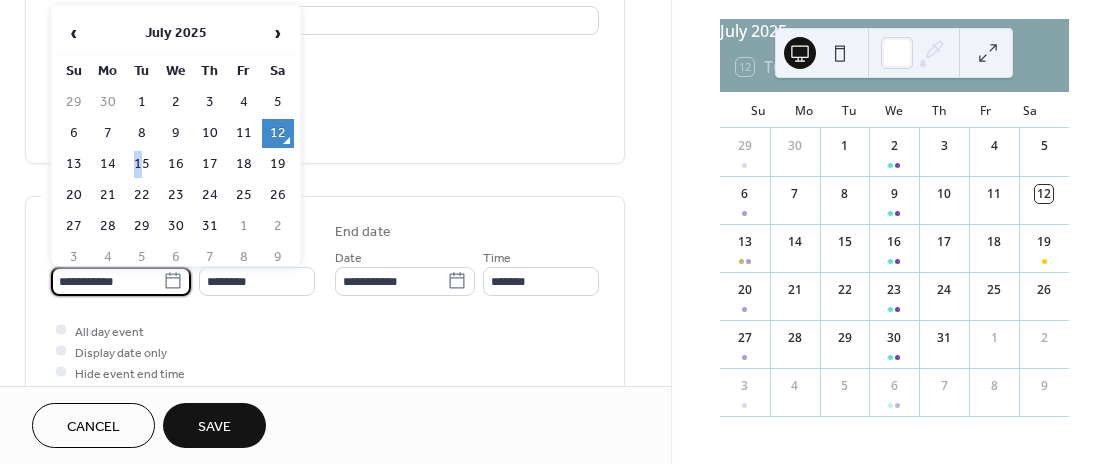 click on "15" at bounding box center [142, 164] 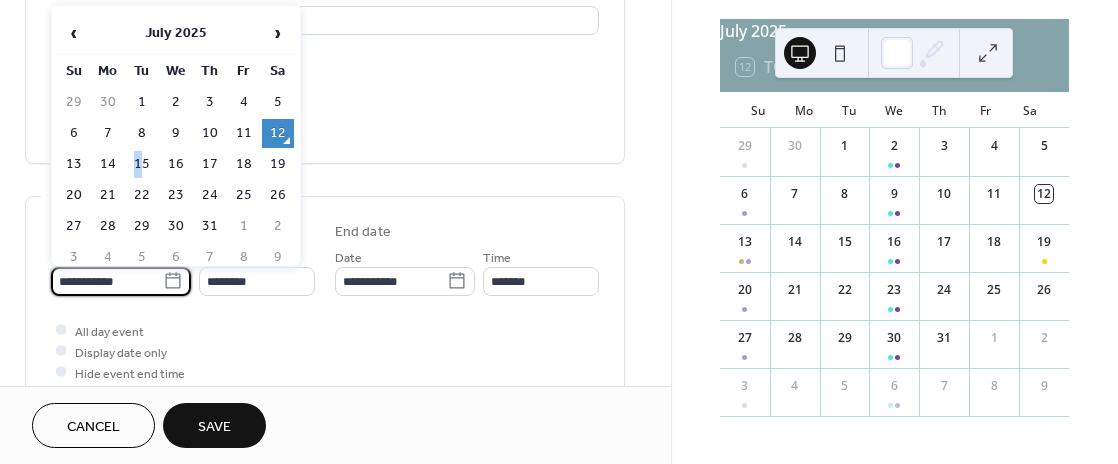 type on "**********" 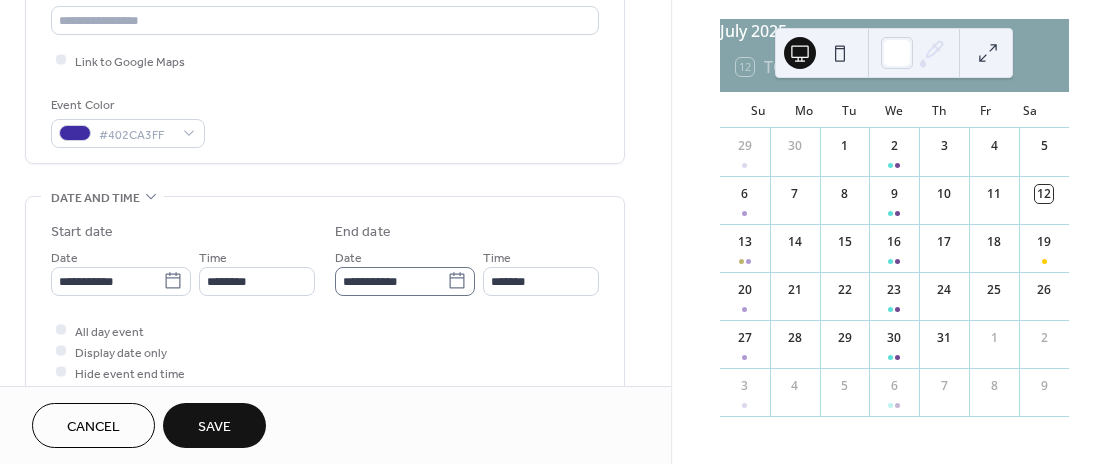 click 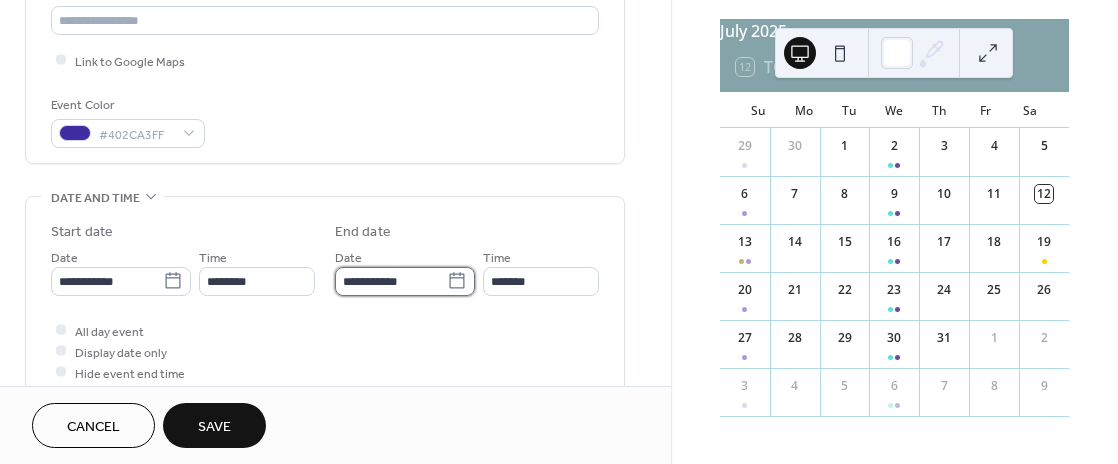 click on "**********" at bounding box center (391, 281) 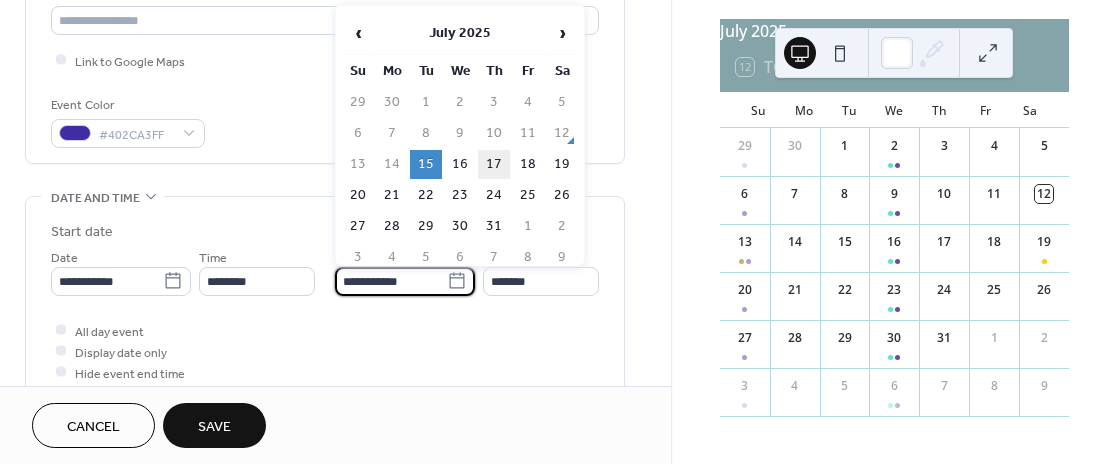 click on "17" at bounding box center [494, 164] 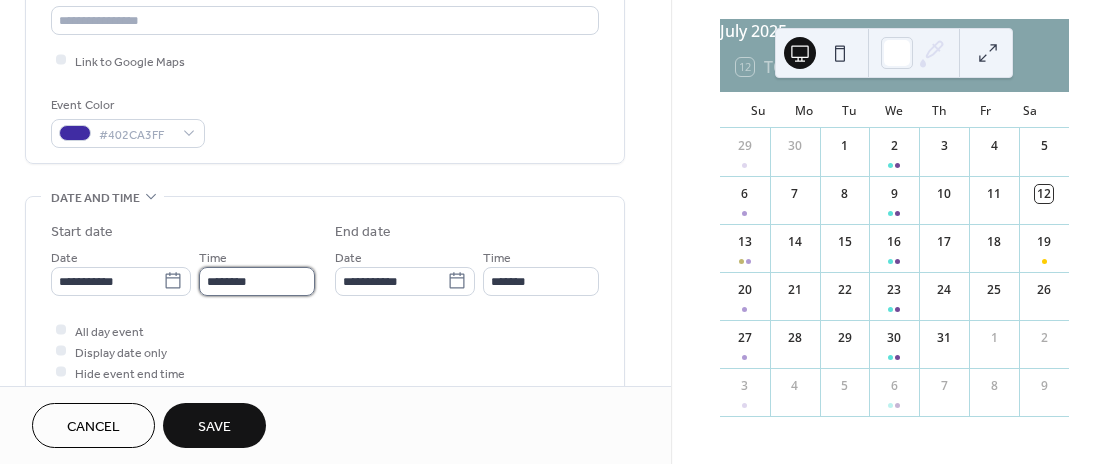 click on "********" at bounding box center [257, 281] 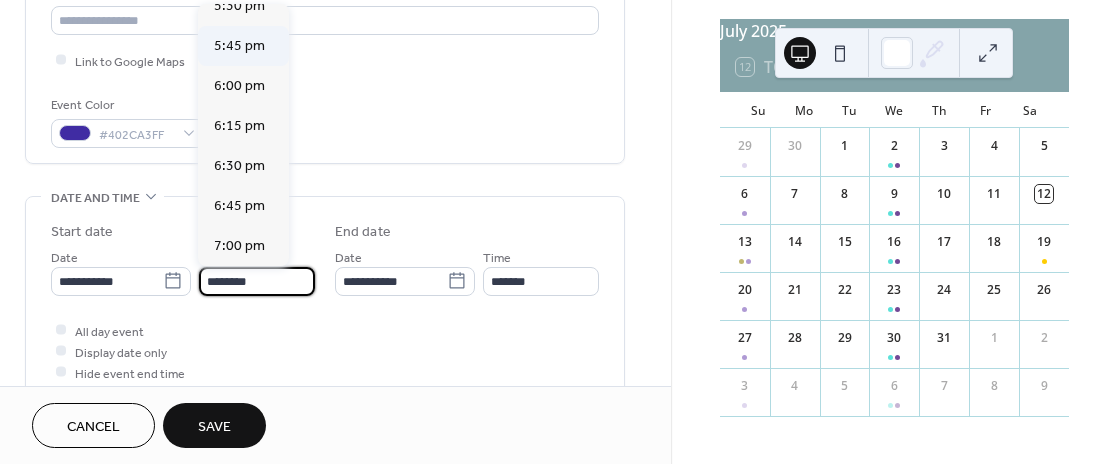 scroll, scrollTop: 2859, scrollLeft: 0, axis: vertical 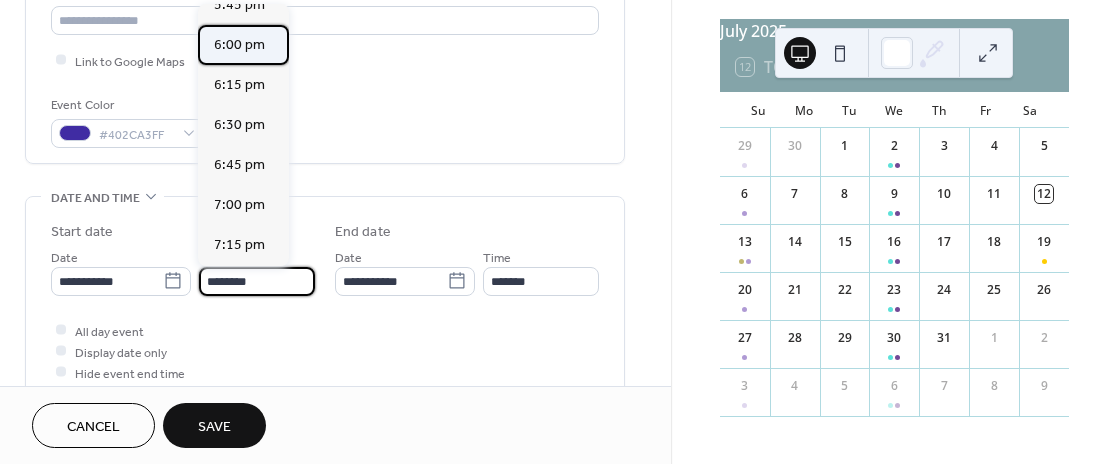 click on "6:00 pm" at bounding box center (239, 45) 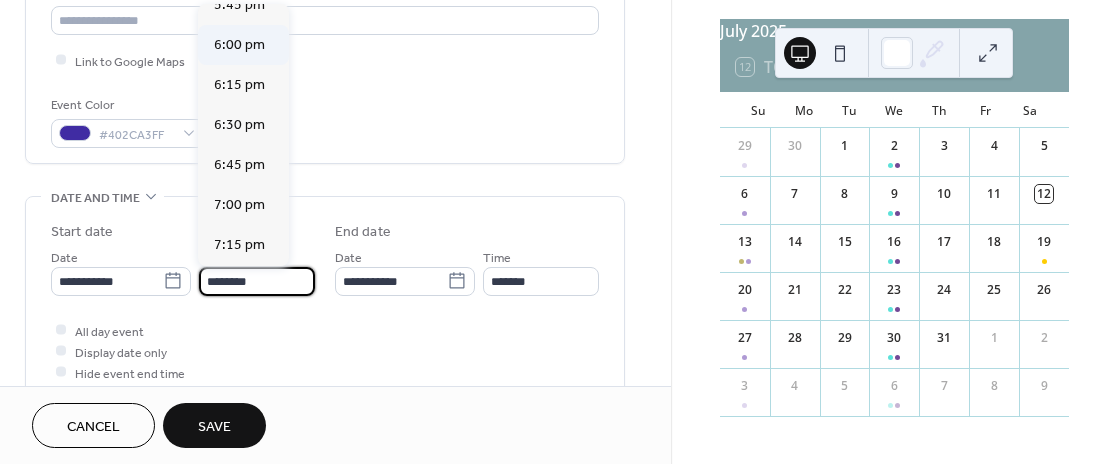 type on "*******" 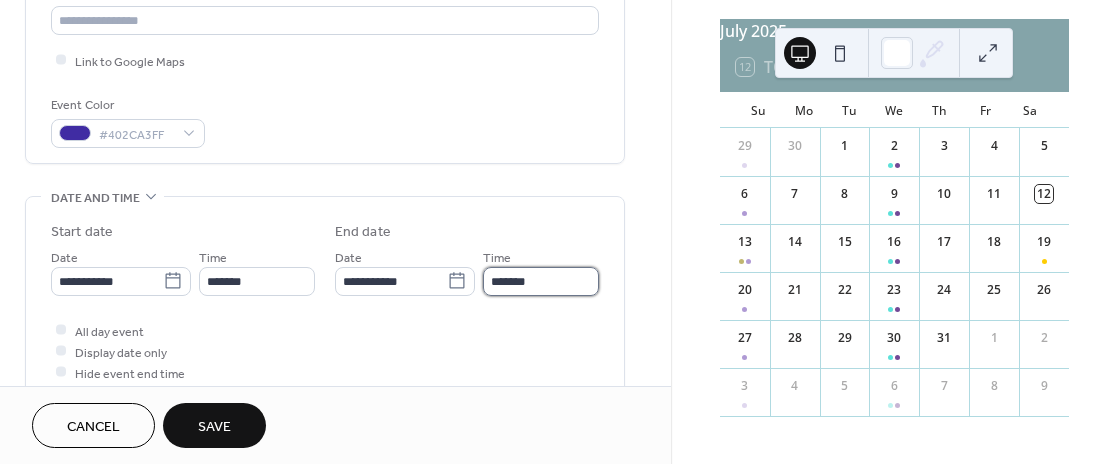 click on "*******" at bounding box center [541, 281] 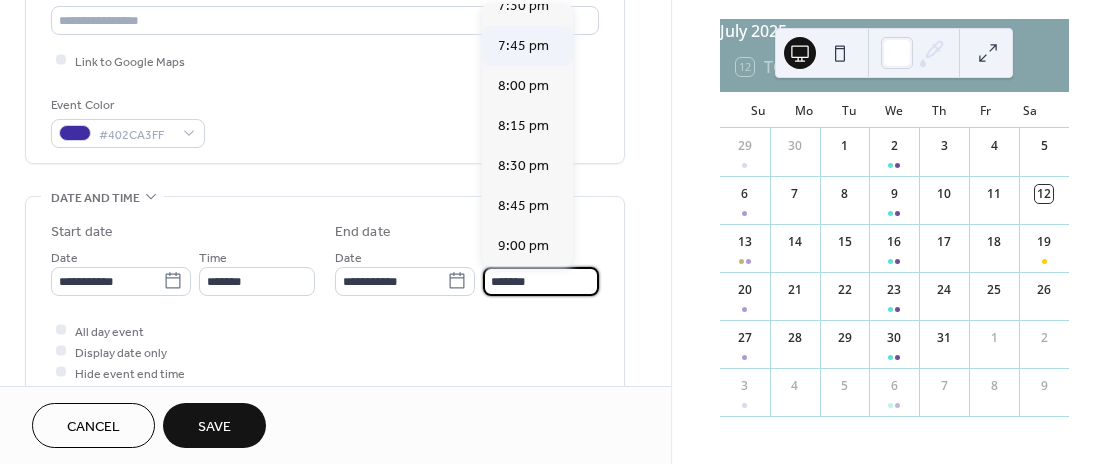 scroll, scrollTop: 3178, scrollLeft: 0, axis: vertical 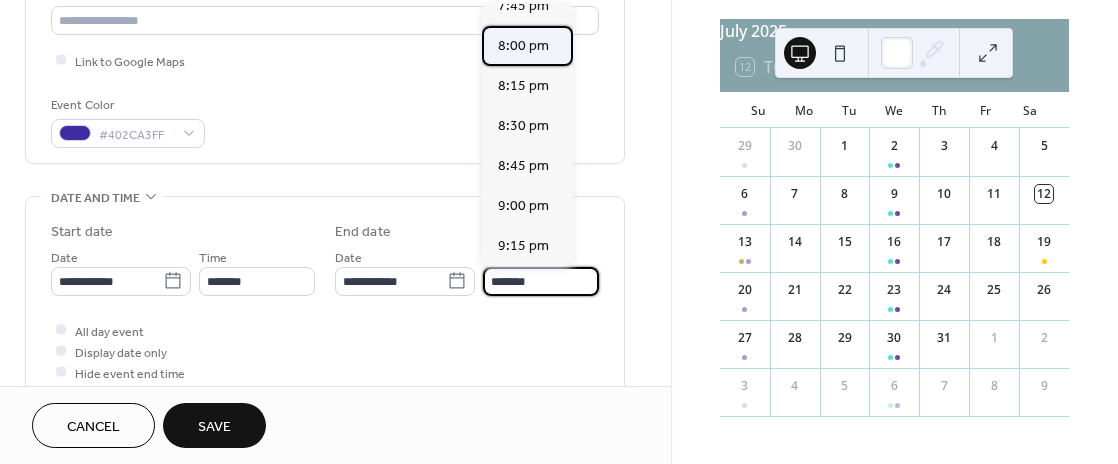 click on "8:00 pm" at bounding box center [527, 46] 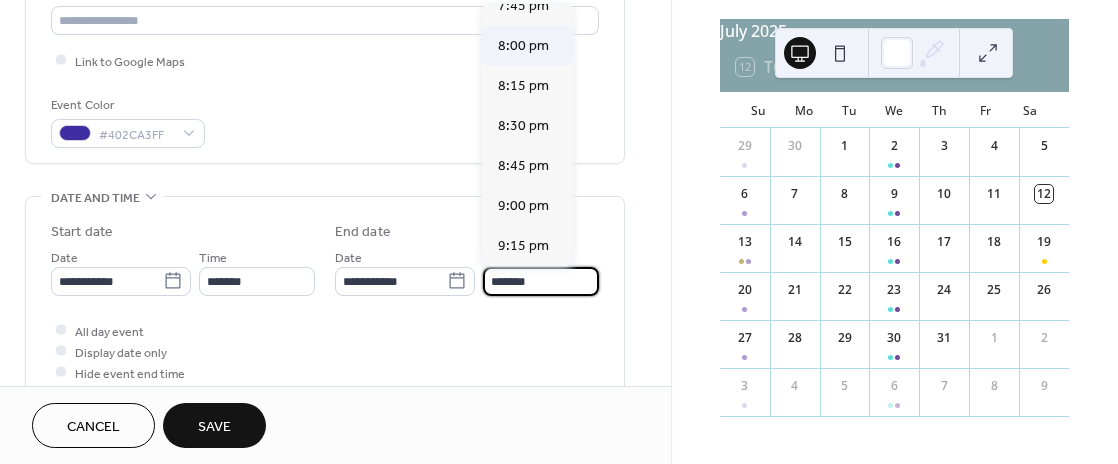 type on "*******" 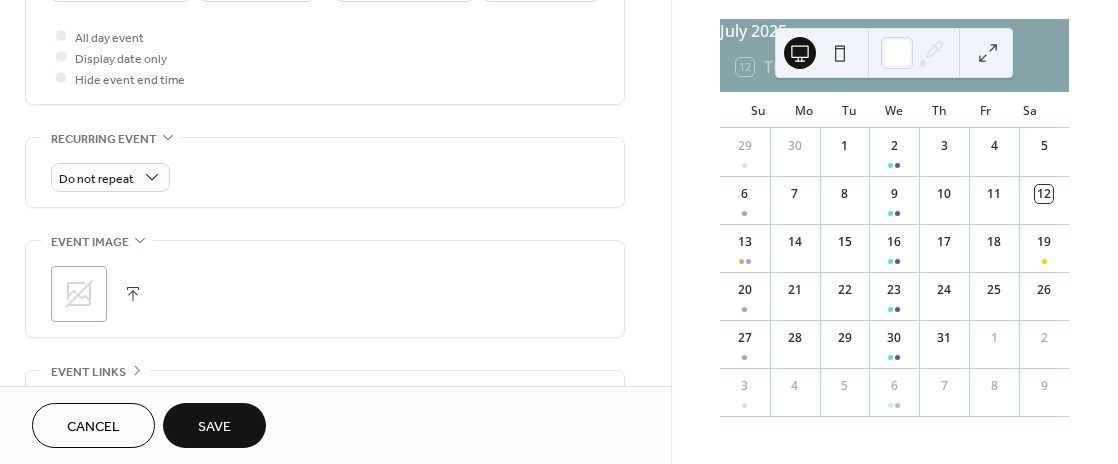 scroll, scrollTop: 818, scrollLeft: 0, axis: vertical 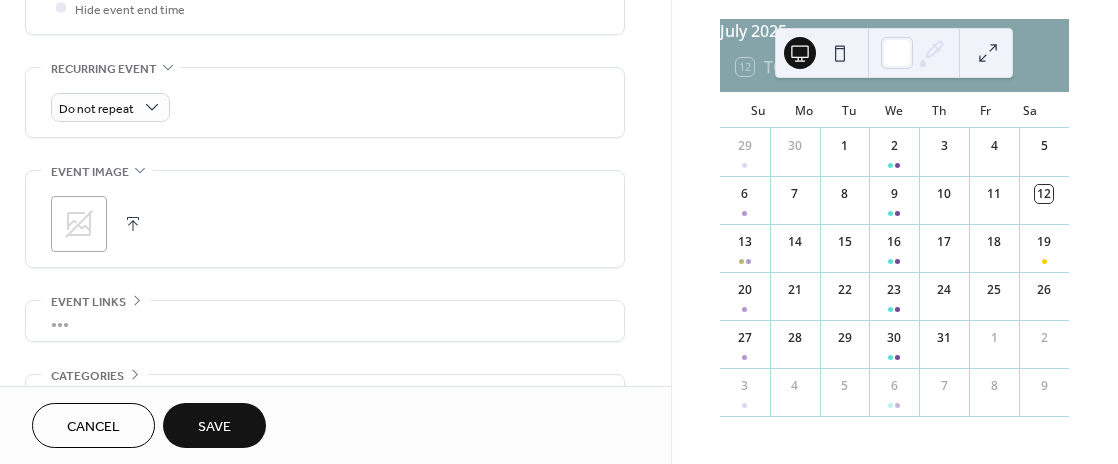 click 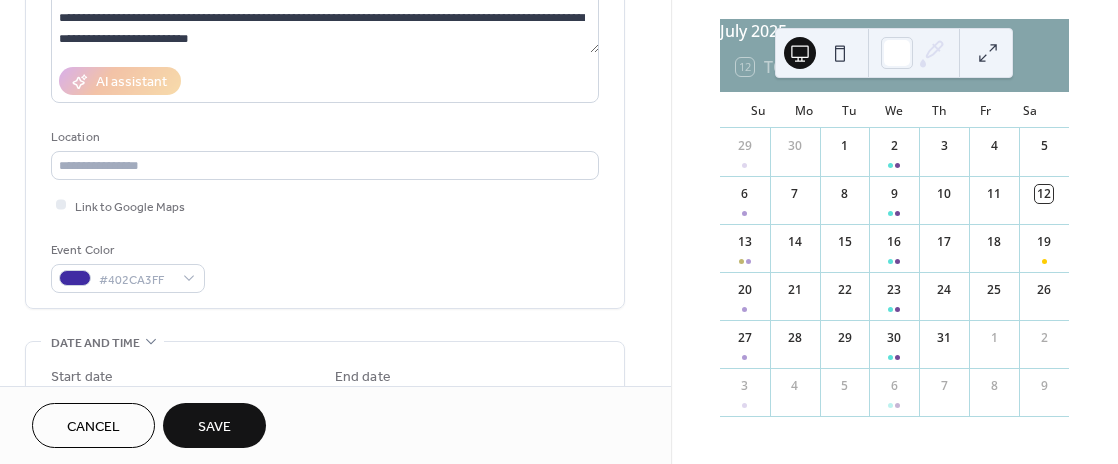 scroll, scrollTop: 304, scrollLeft: 0, axis: vertical 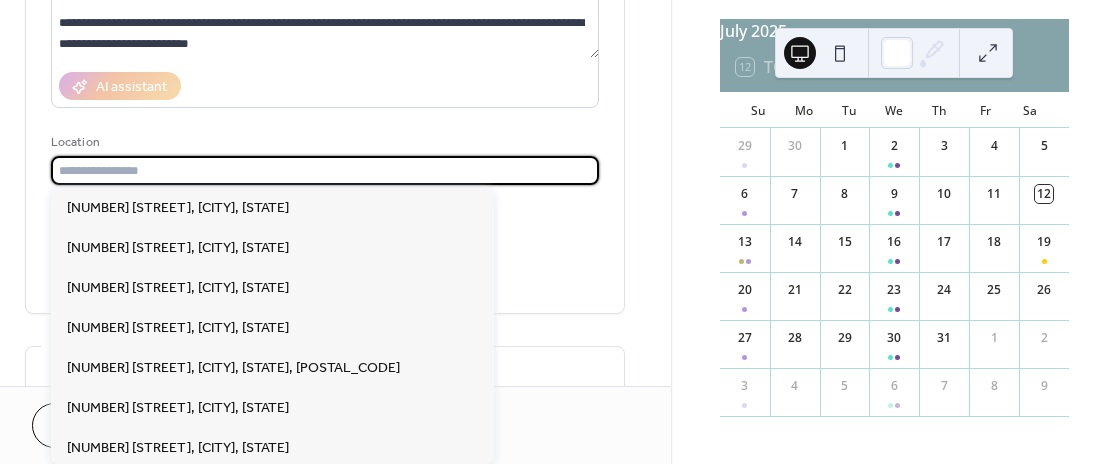 click at bounding box center (325, 170) 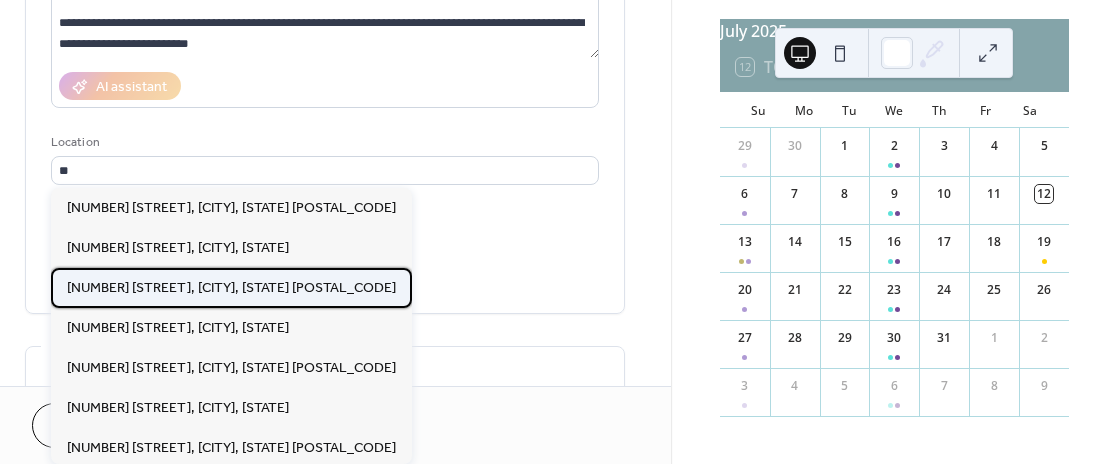 click on "319 Henry St, Eden, NC 27288" at bounding box center (231, 288) 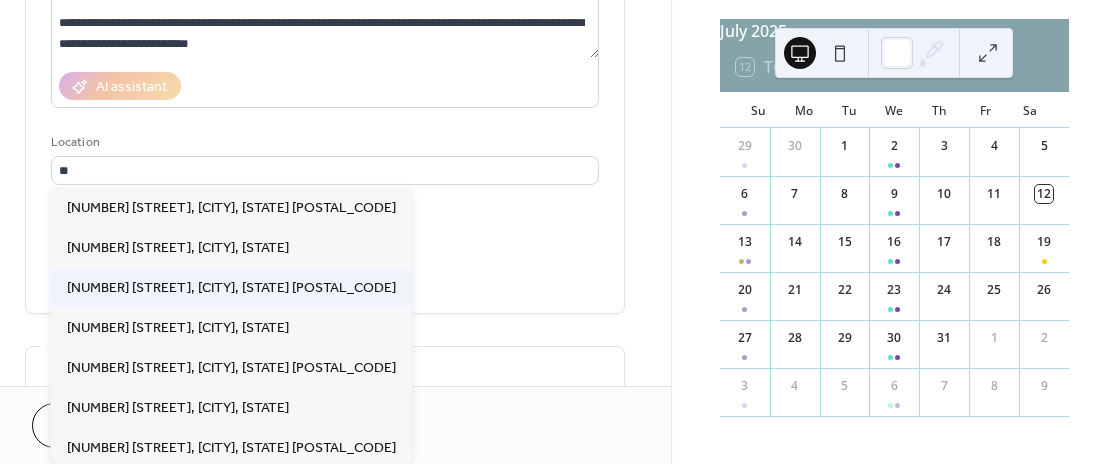 type on "**********" 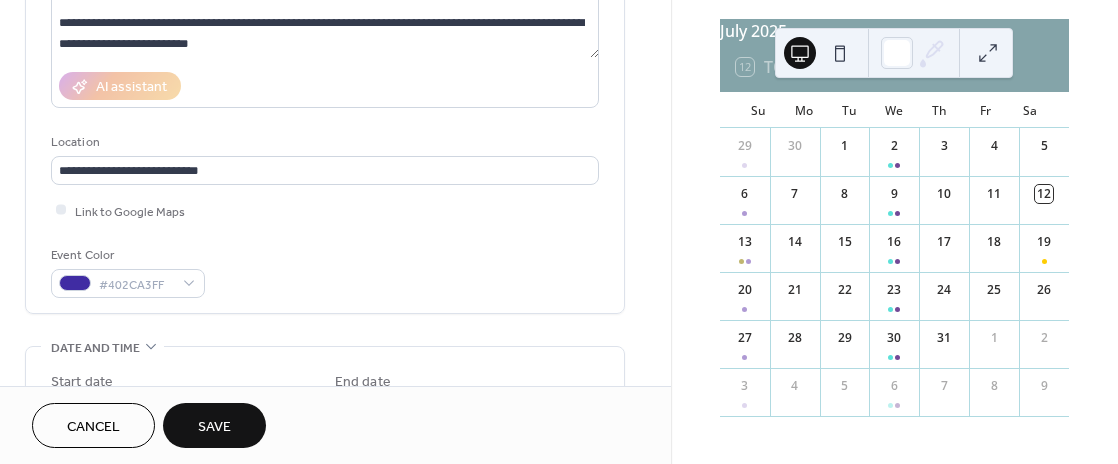 scroll, scrollTop: 395, scrollLeft: 0, axis: vertical 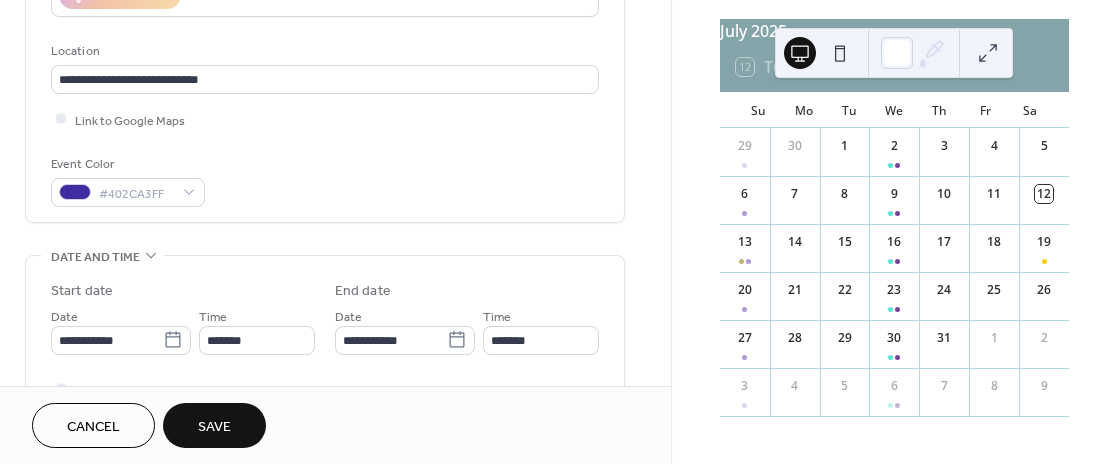 click on "Save" at bounding box center (214, 425) 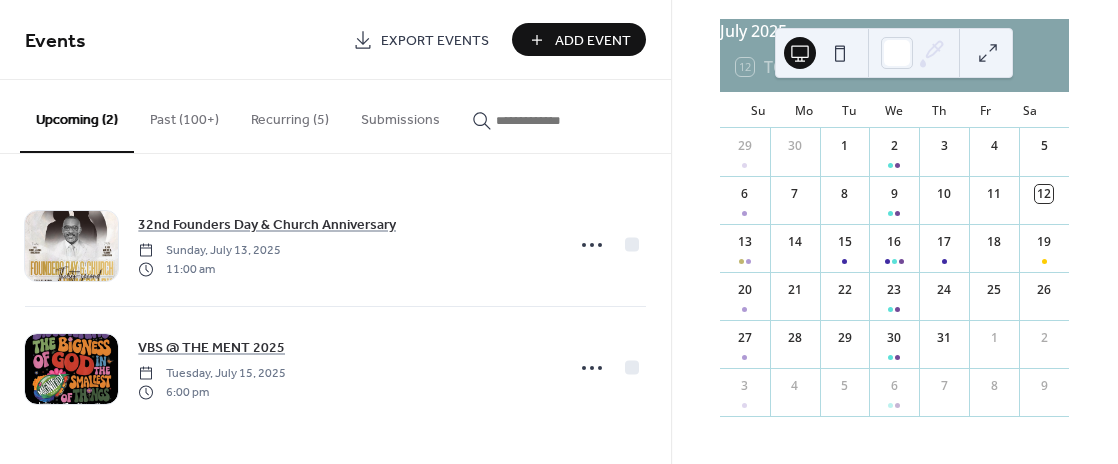 scroll, scrollTop: 100, scrollLeft: 0, axis: vertical 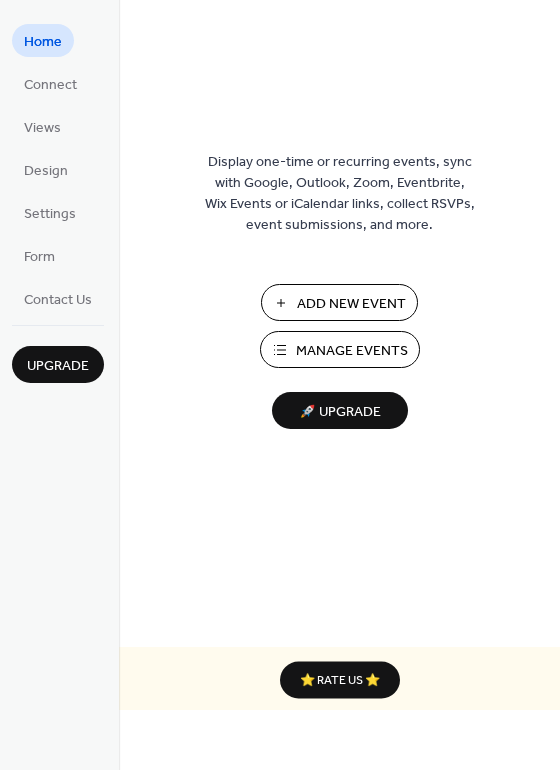 click on "Manage Events" at bounding box center [352, 351] 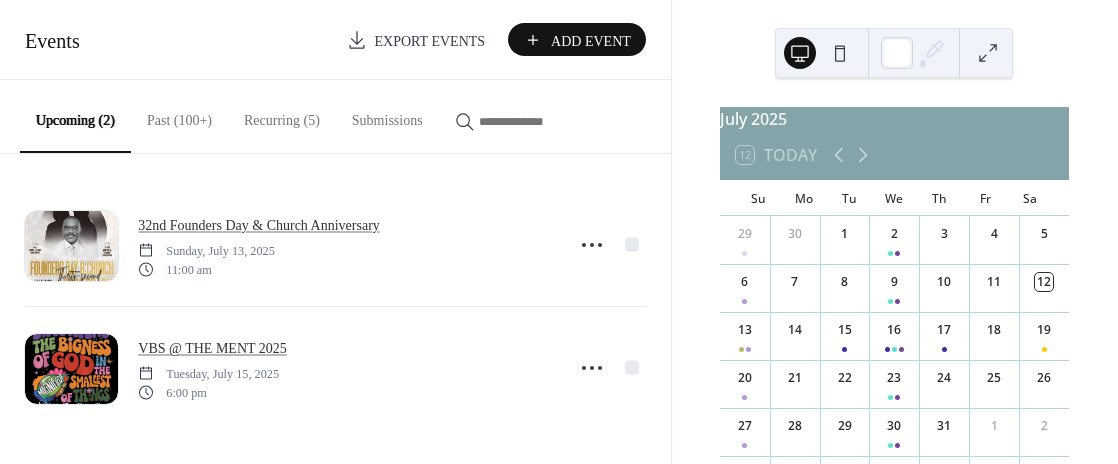 scroll, scrollTop: 0, scrollLeft: 0, axis: both 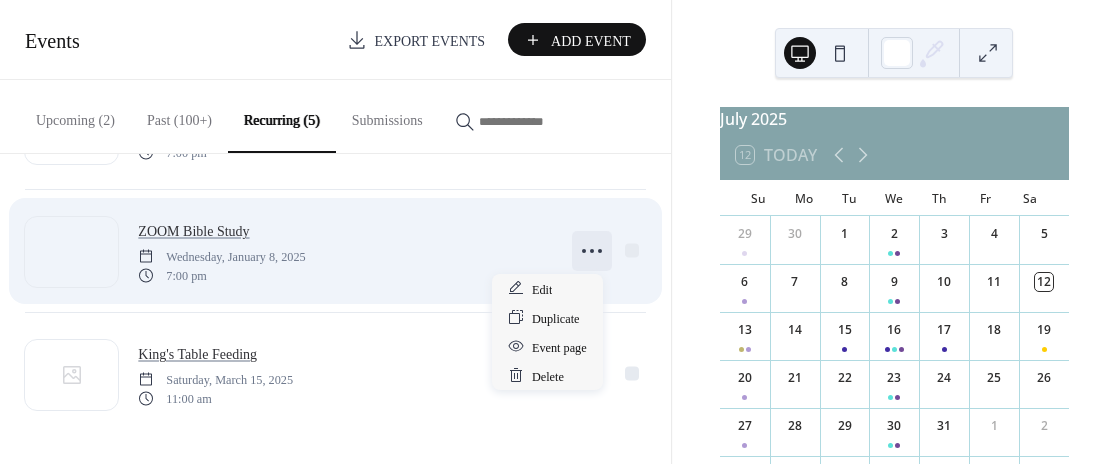 click 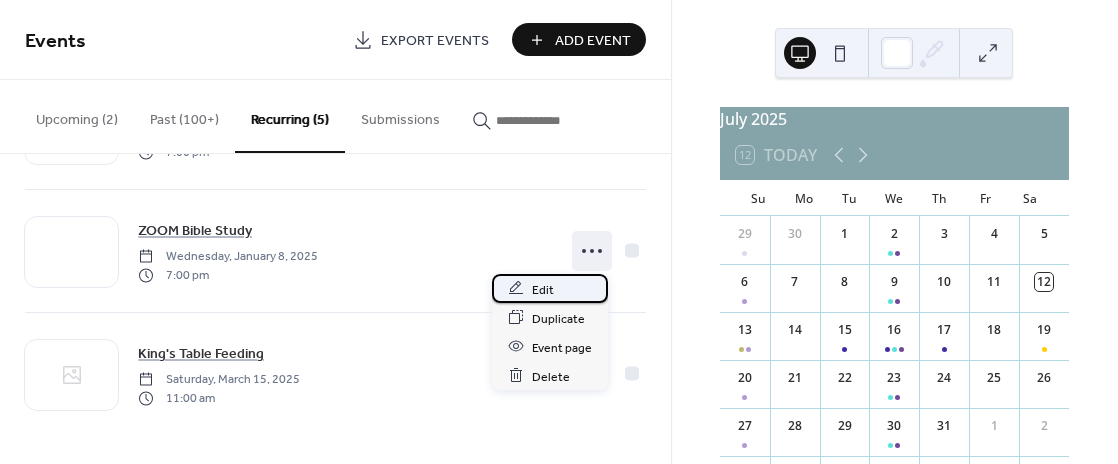 click on "Edit" at bounding box center (550, 288) 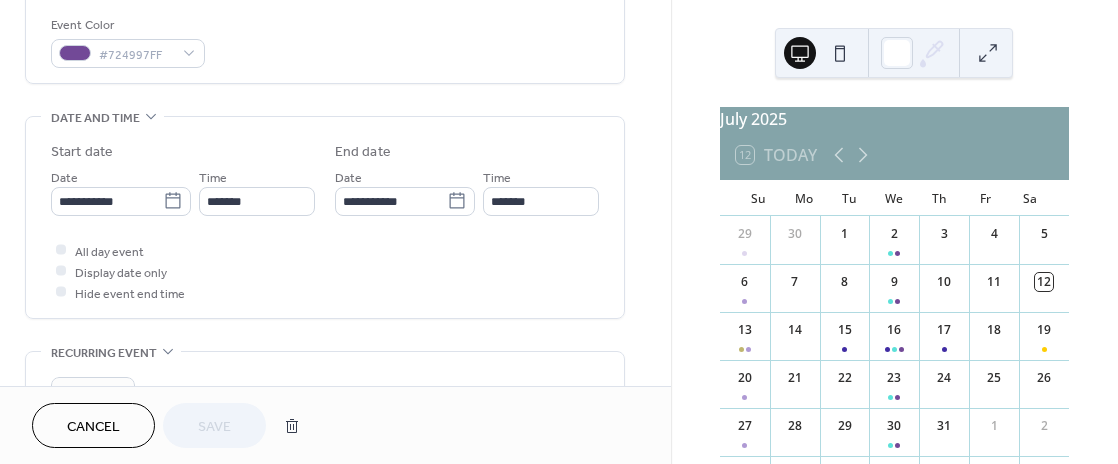 scroll, scrollTop: 636, scrollLeft: 0, axis: vertical 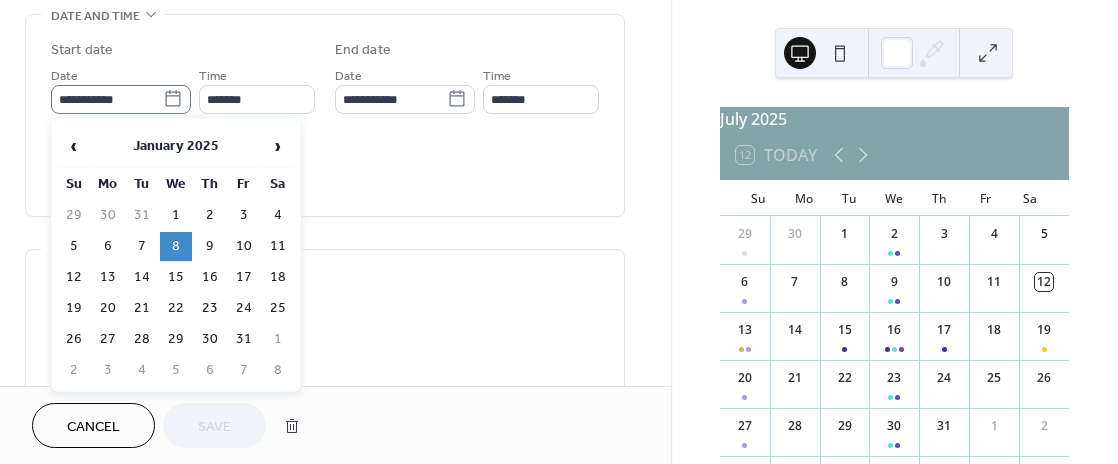 click 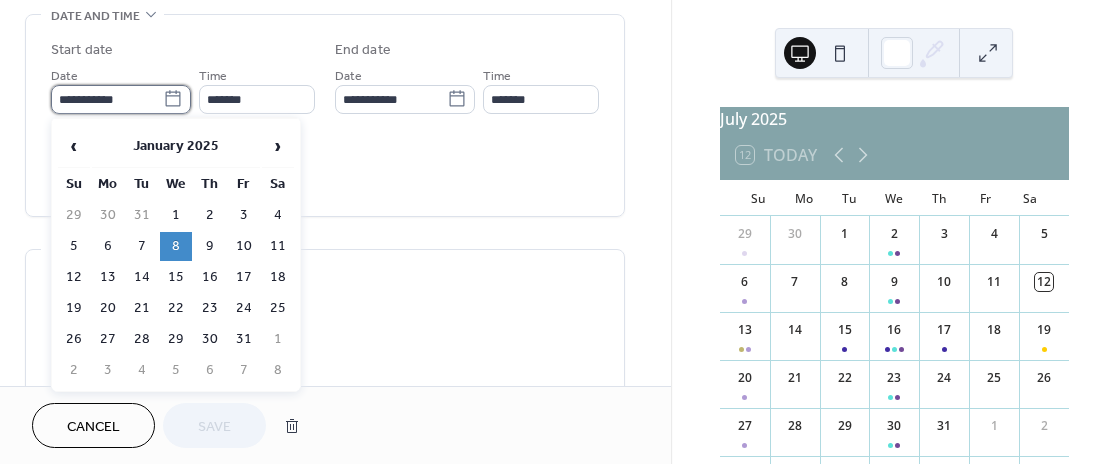 click on "**********" at bounding box center [107, 99] 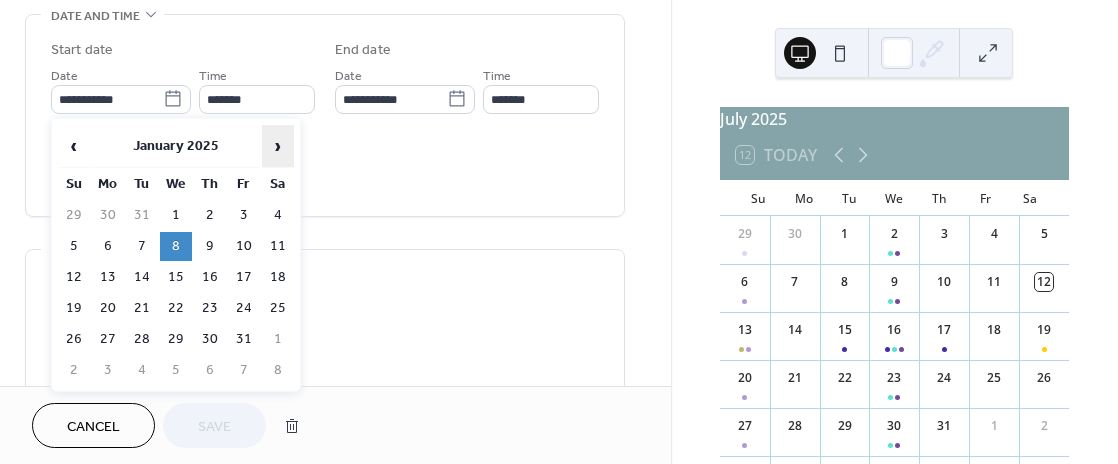 click on "›" at bounding box center [278, 146] 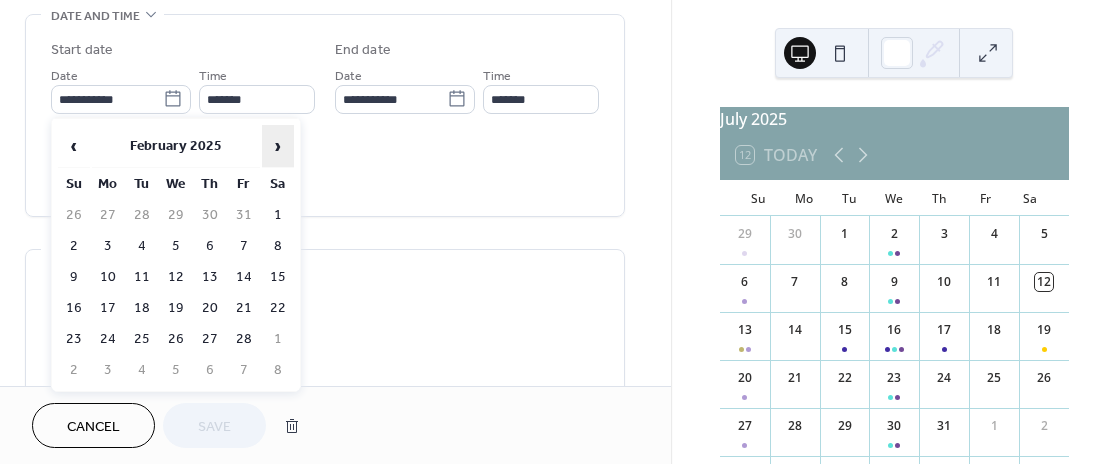 click on "›" at bounding box center (278, 146) 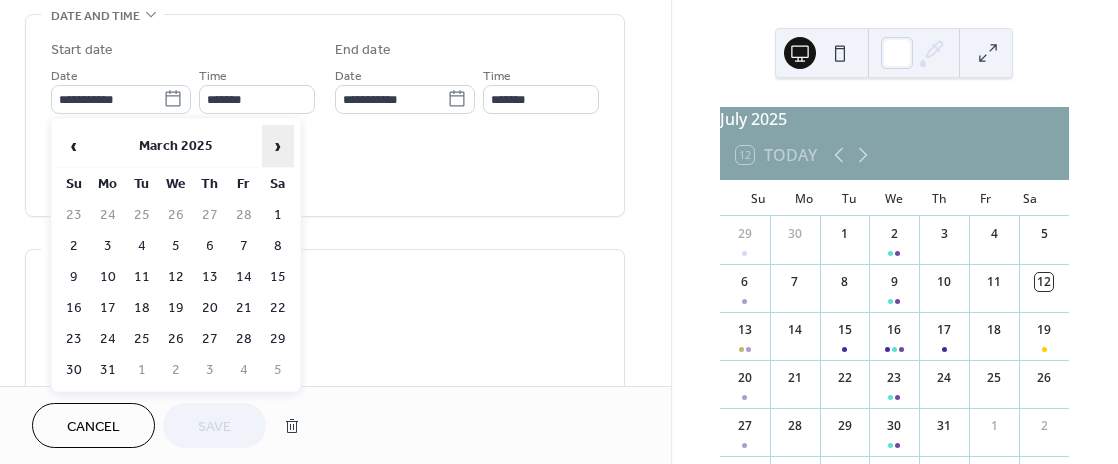 click on "›" at bounding box center [278, 146] 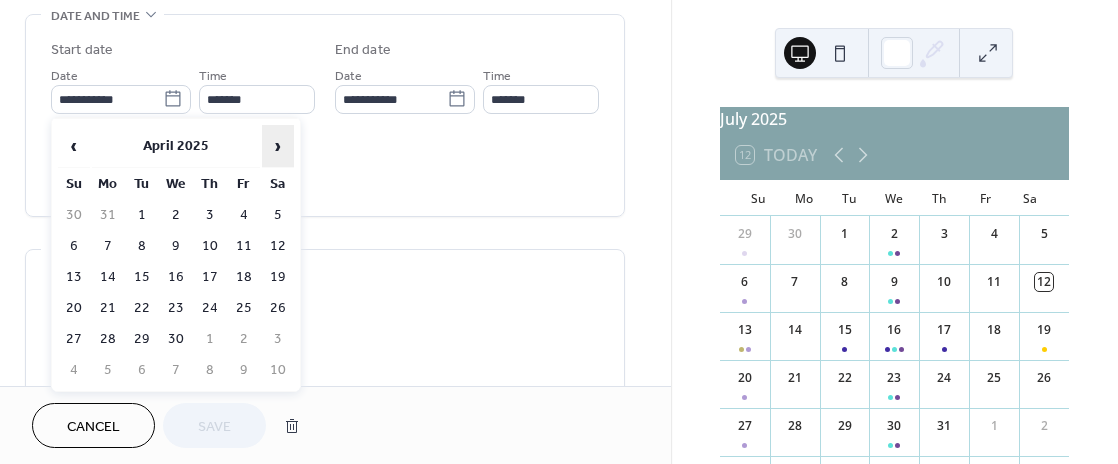 click on "›" at bounding box center (278, 146) 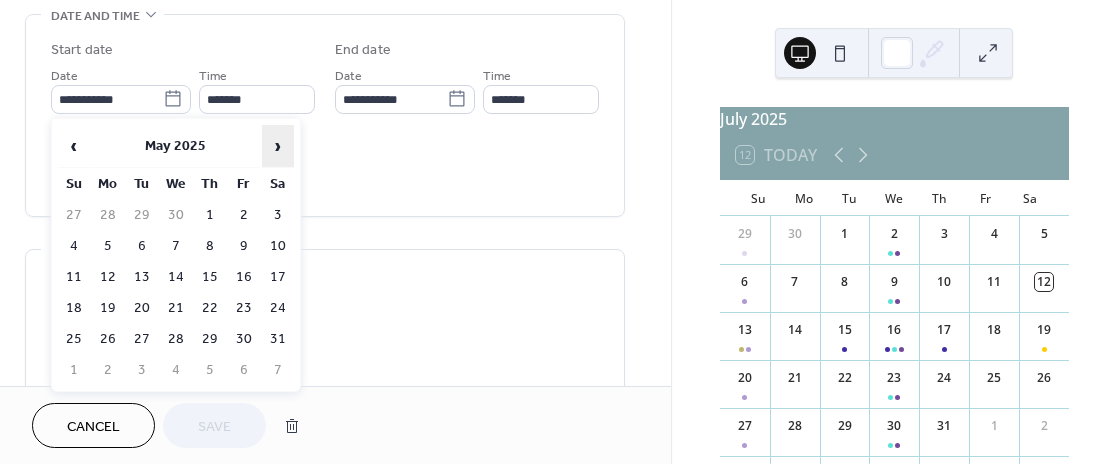 click on "›" at bounding box center (278, 146) 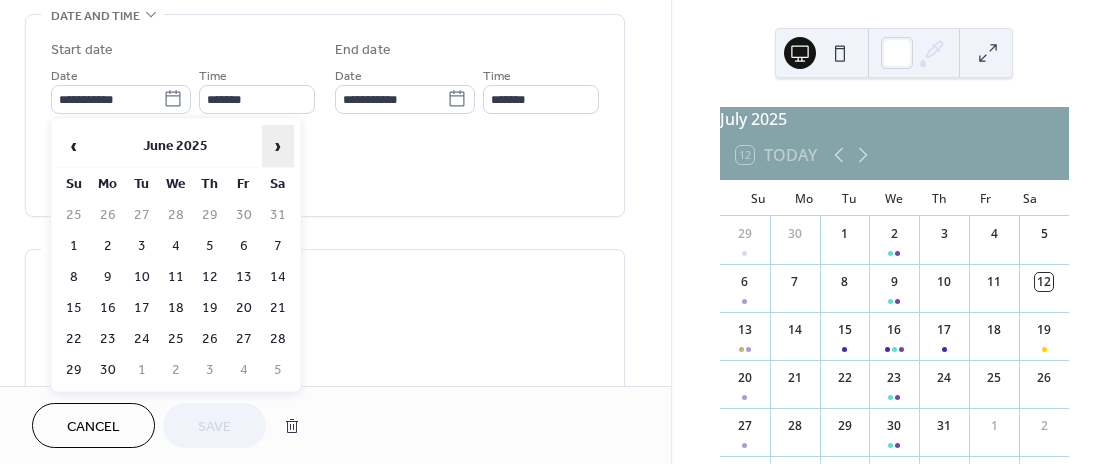 click on "›" at bounding box center (278, 146) 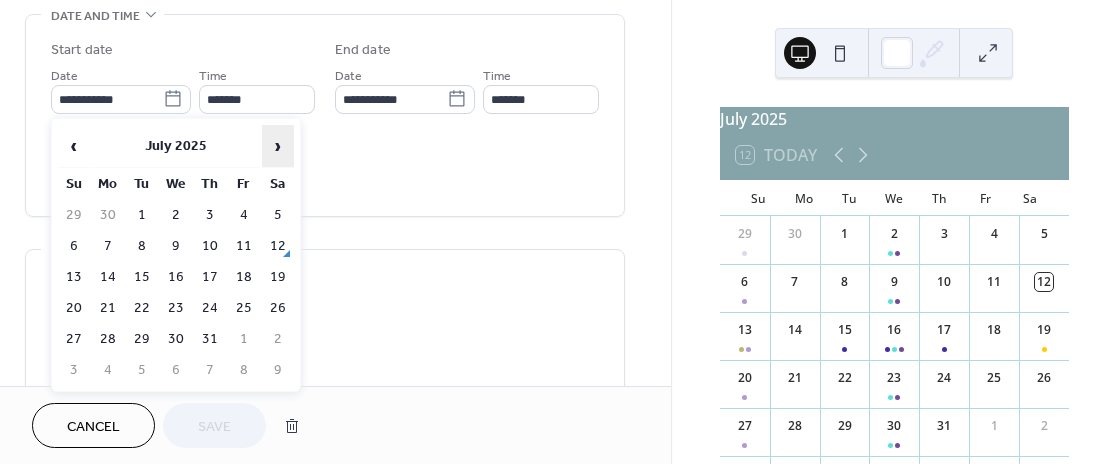 click on "›" at bounding box center [278, 146] 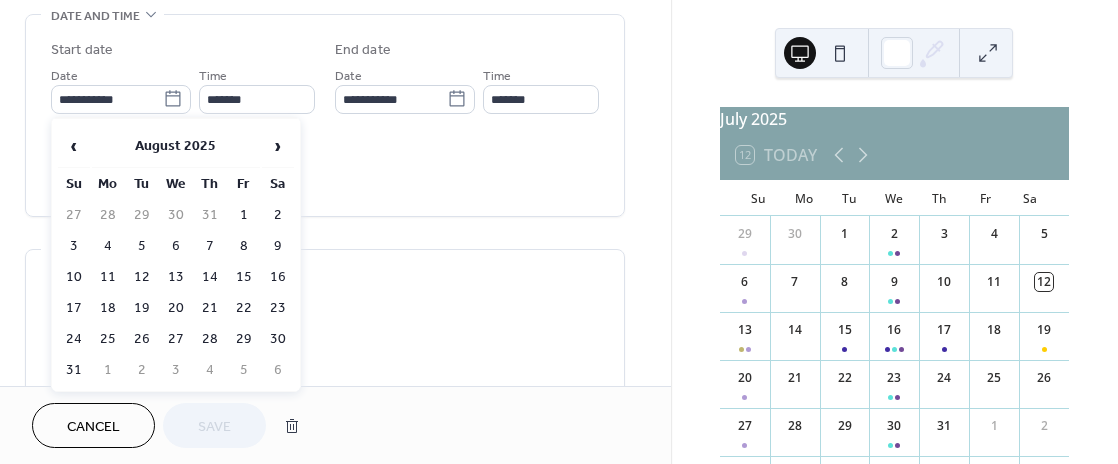 click on "Cancel" at bounding box center (93, 427) 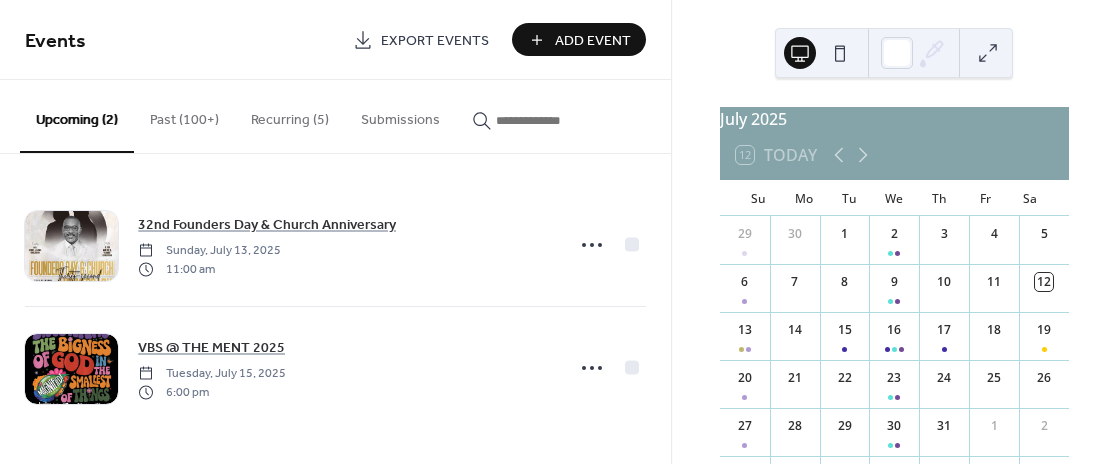 click on "Recurring  (5)" at bounding box center (290, 115) 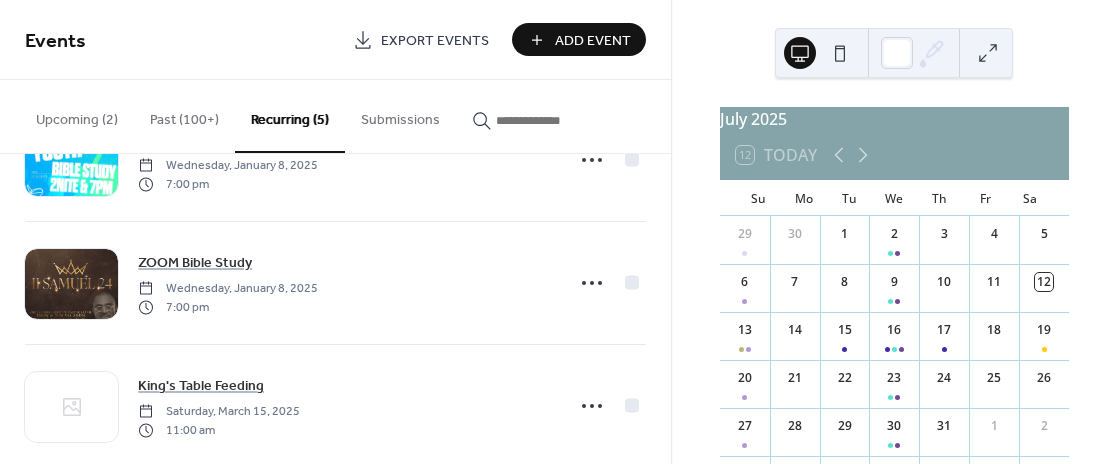 scroll, scrollTop: 363, scrollLeft: 0, axis: vertical 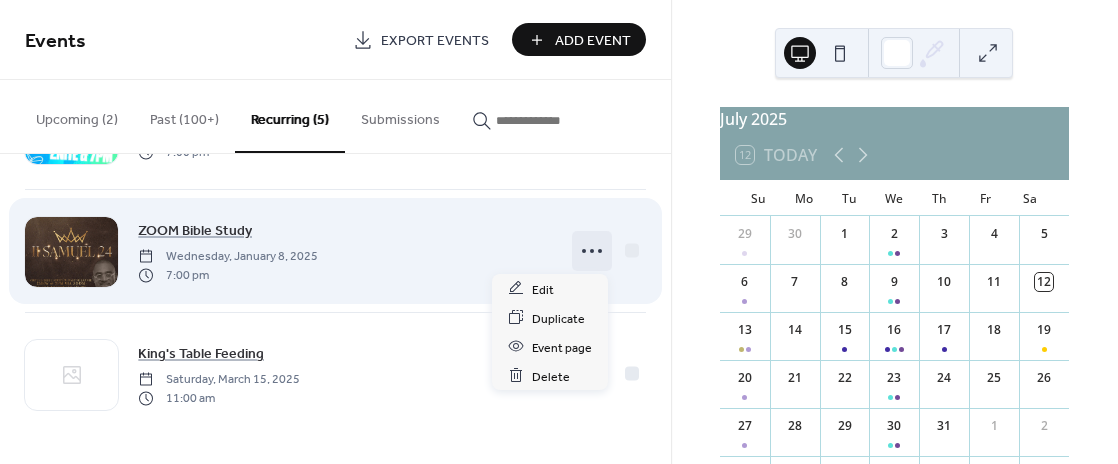 click 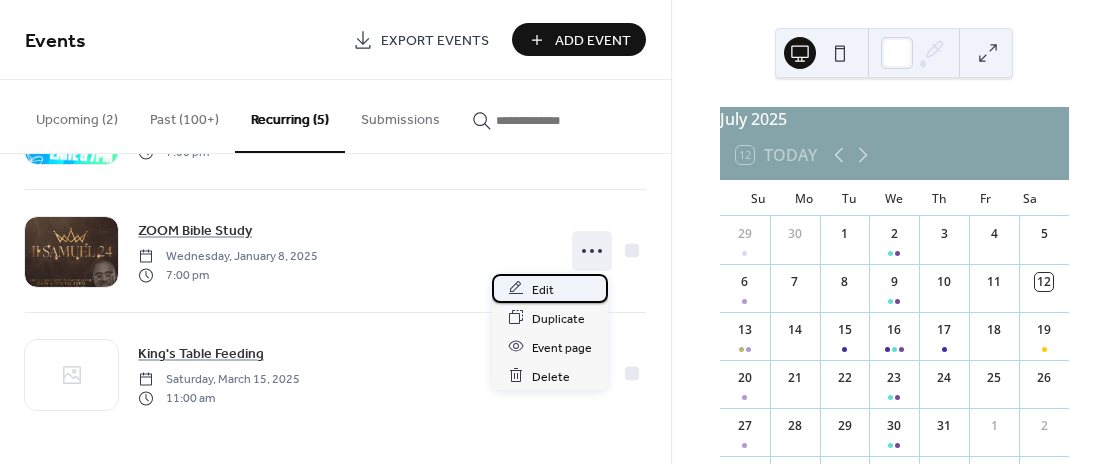 click on "Edit" at bounding box center (550, 288) 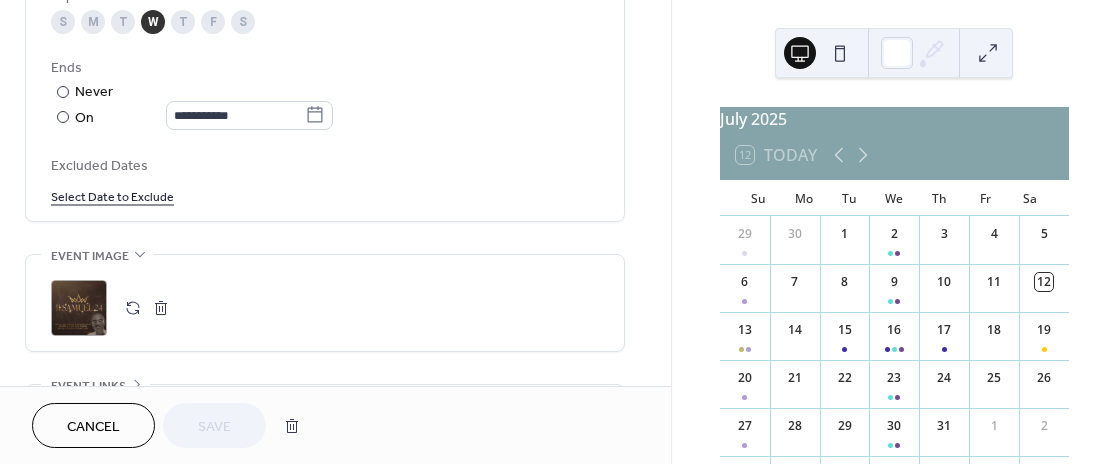scroll, scrollTop: 1090, scrollLeft: 0, axis: vertical 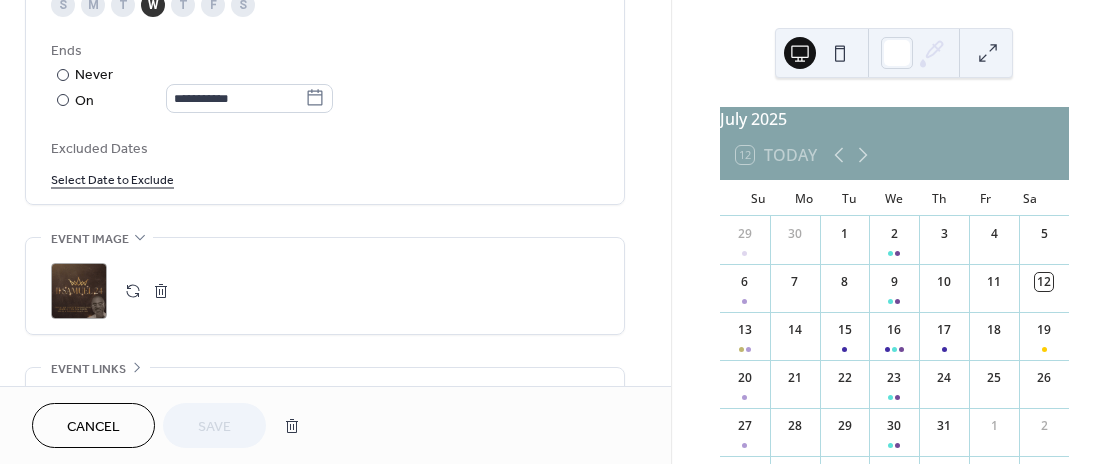 click at bounding box center (161, 291) 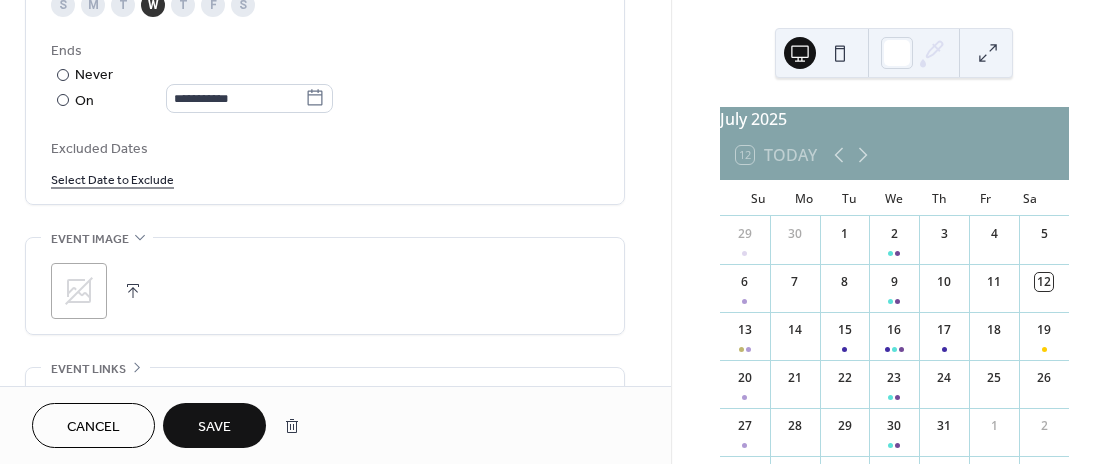 click 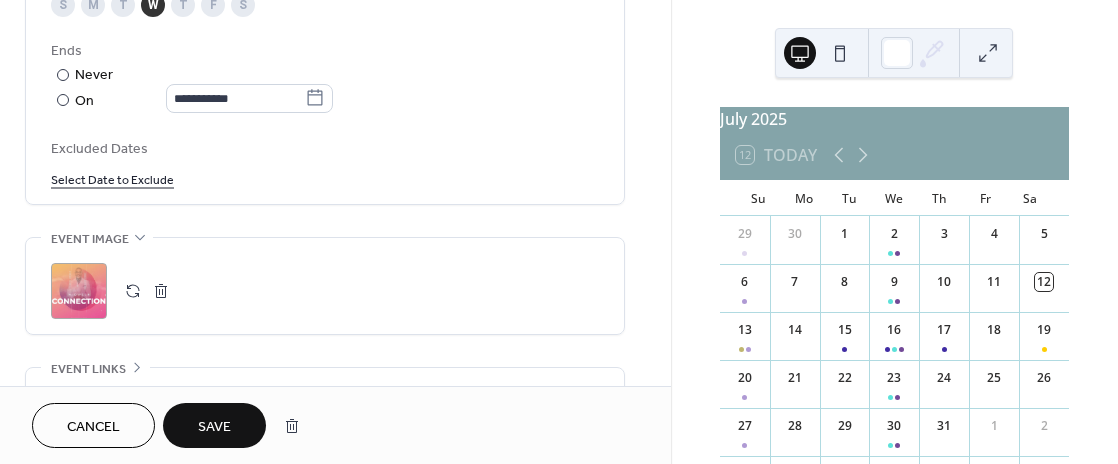 click on "Save" at bounding box center [214, 427] 